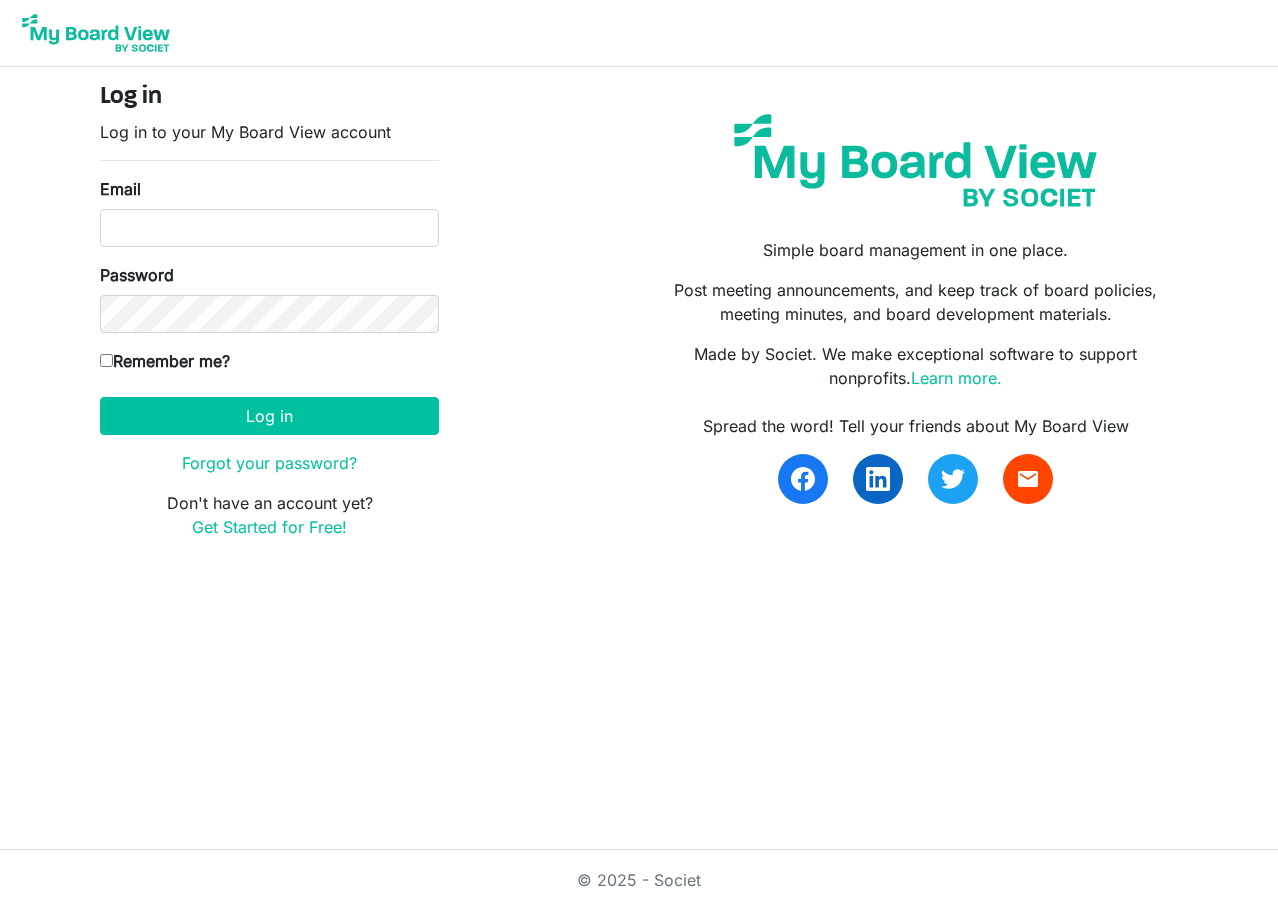 scroll, scrollTop: 0, scrollLeft: 0, axis: both 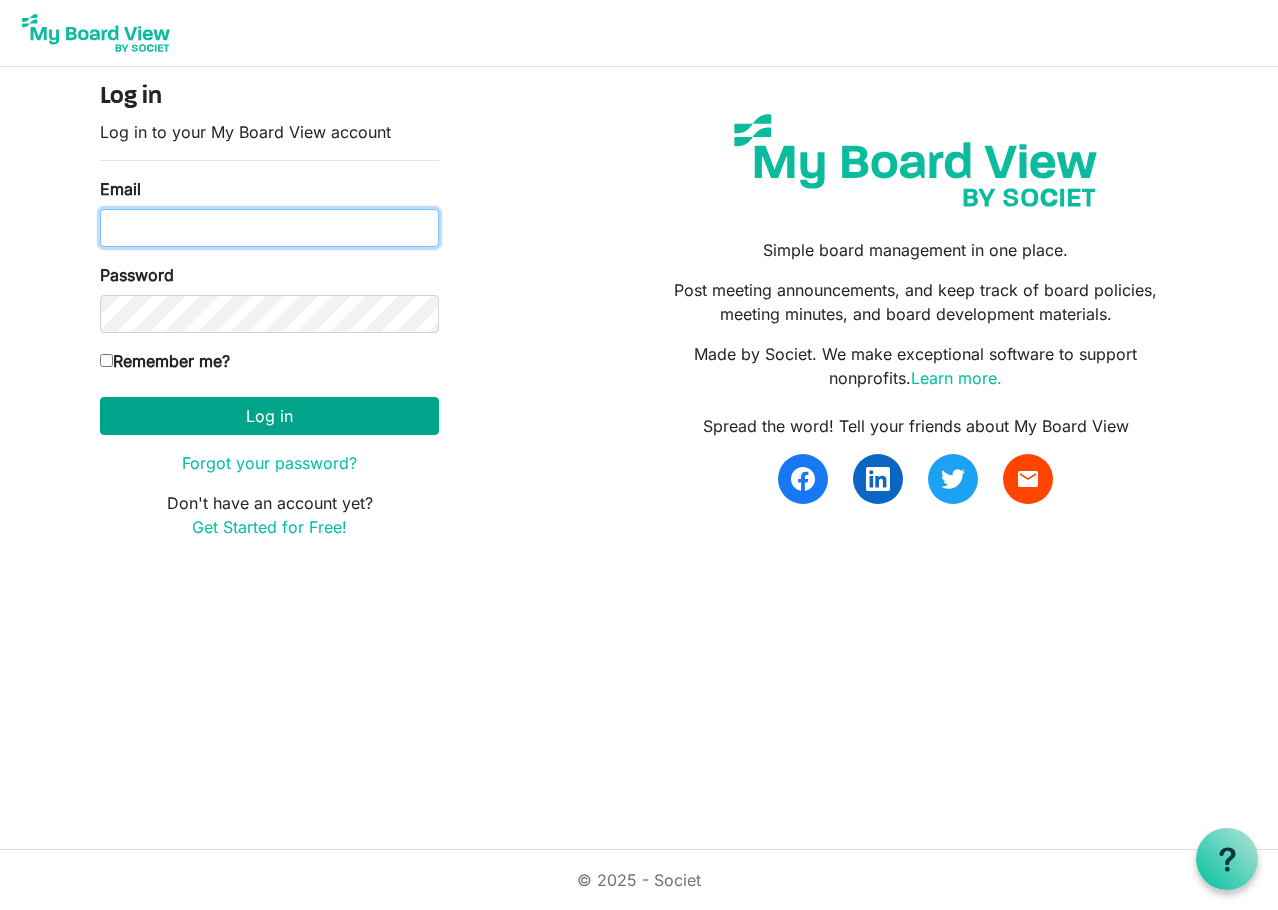 type on "judith.knelsen@silentpartnersoftware.com" 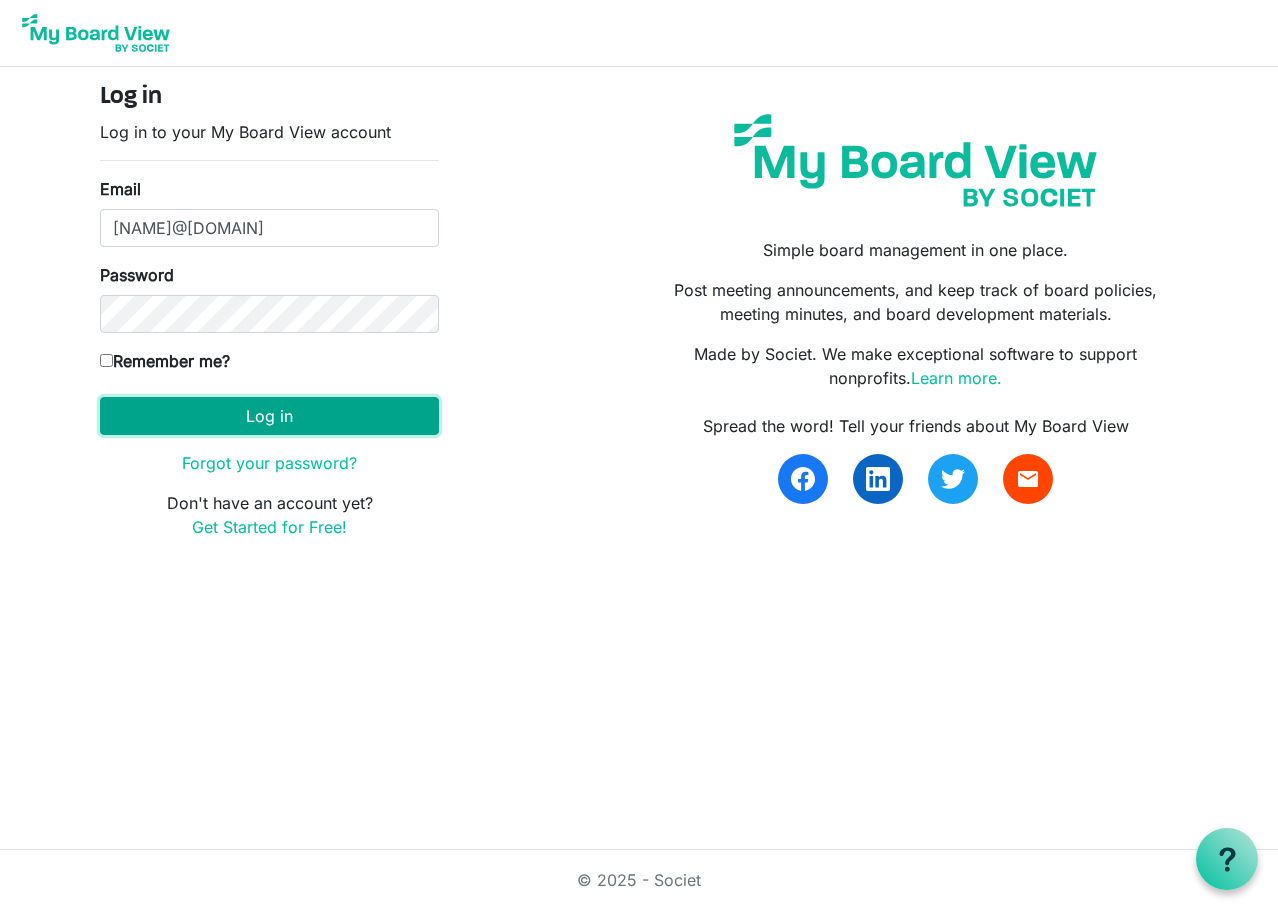 click on "Log in" at bounding box center (269, 416) 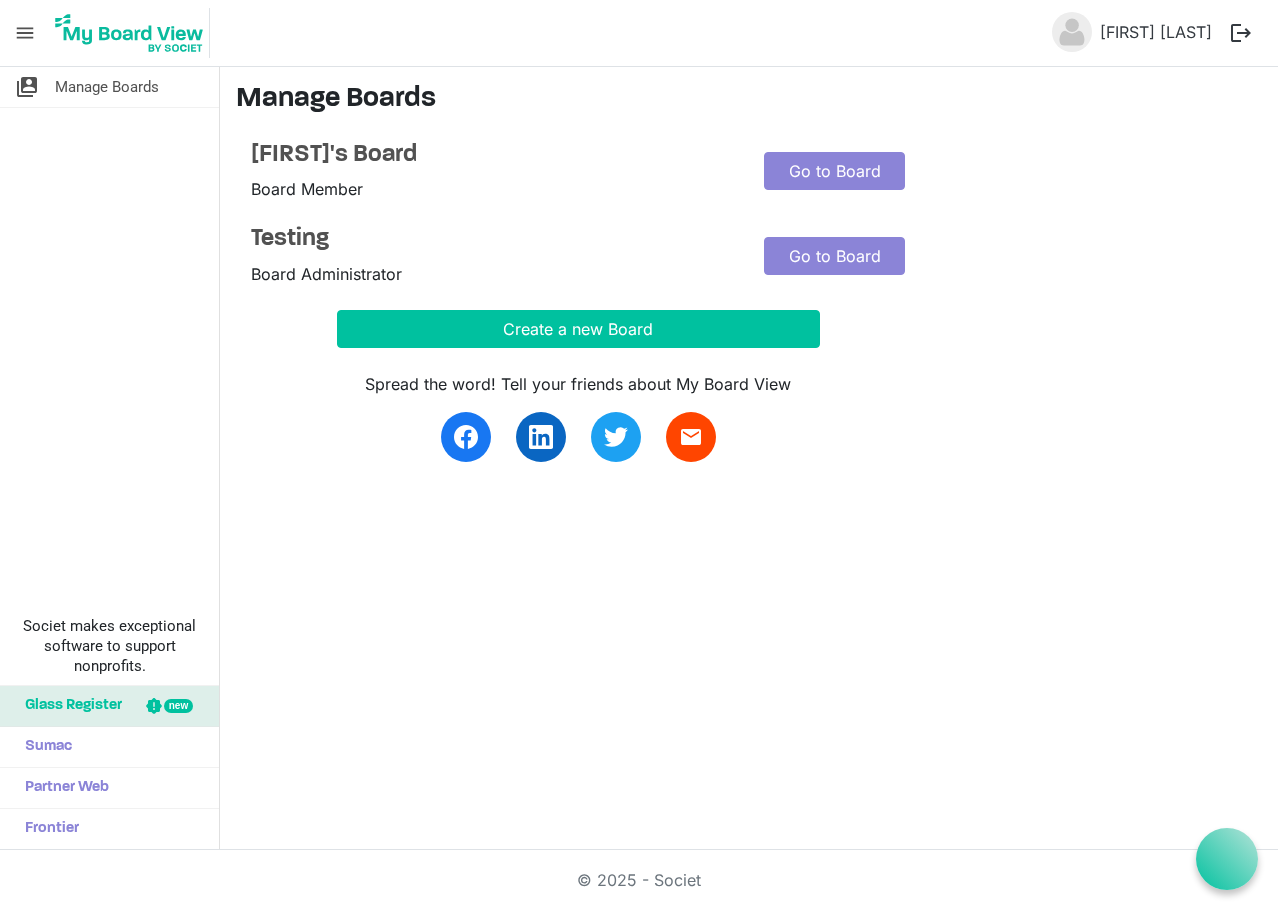 scroll, scrollTop: 0, scrollLeft: 0, axis: both 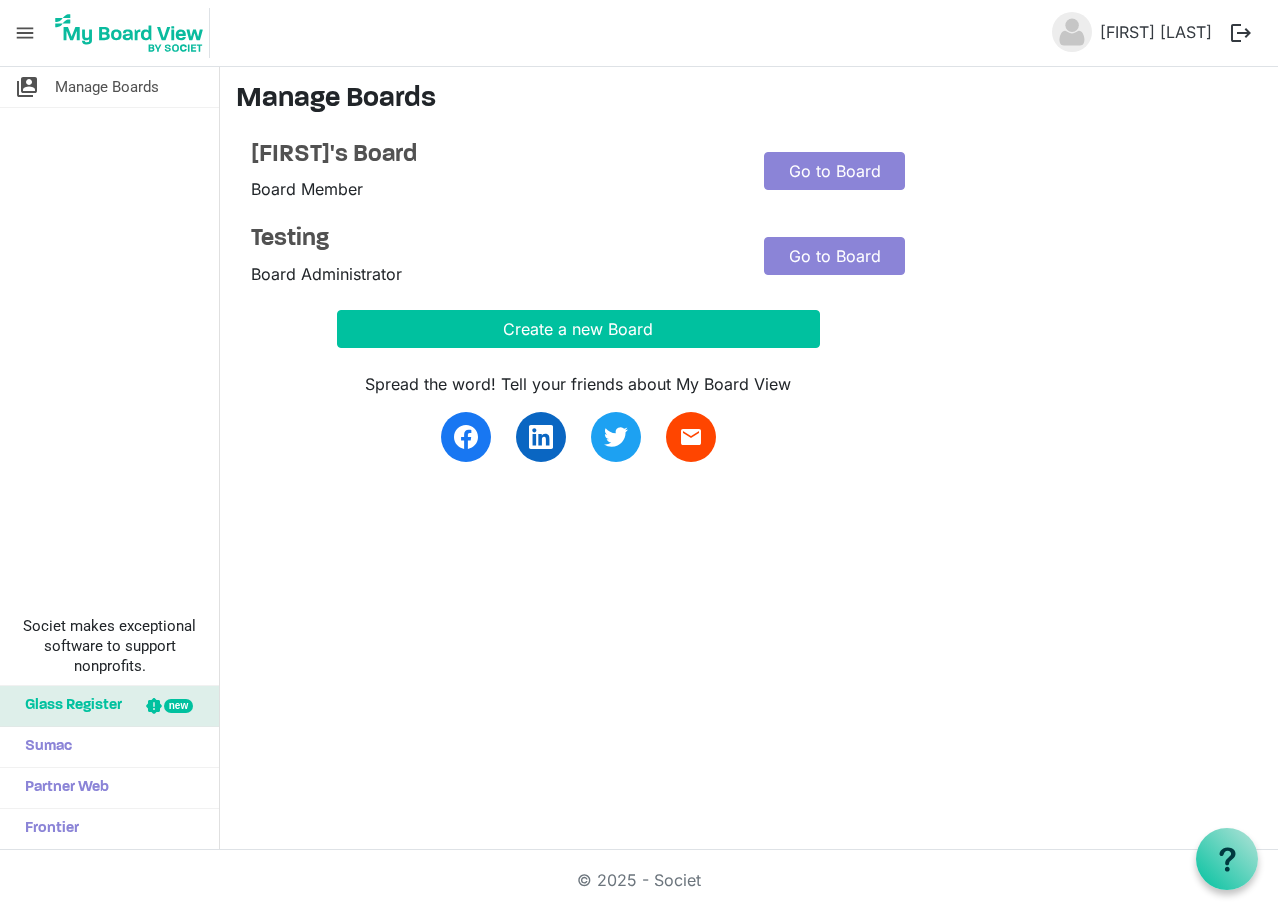 click on "logout" at bounding box center (1241, 33) 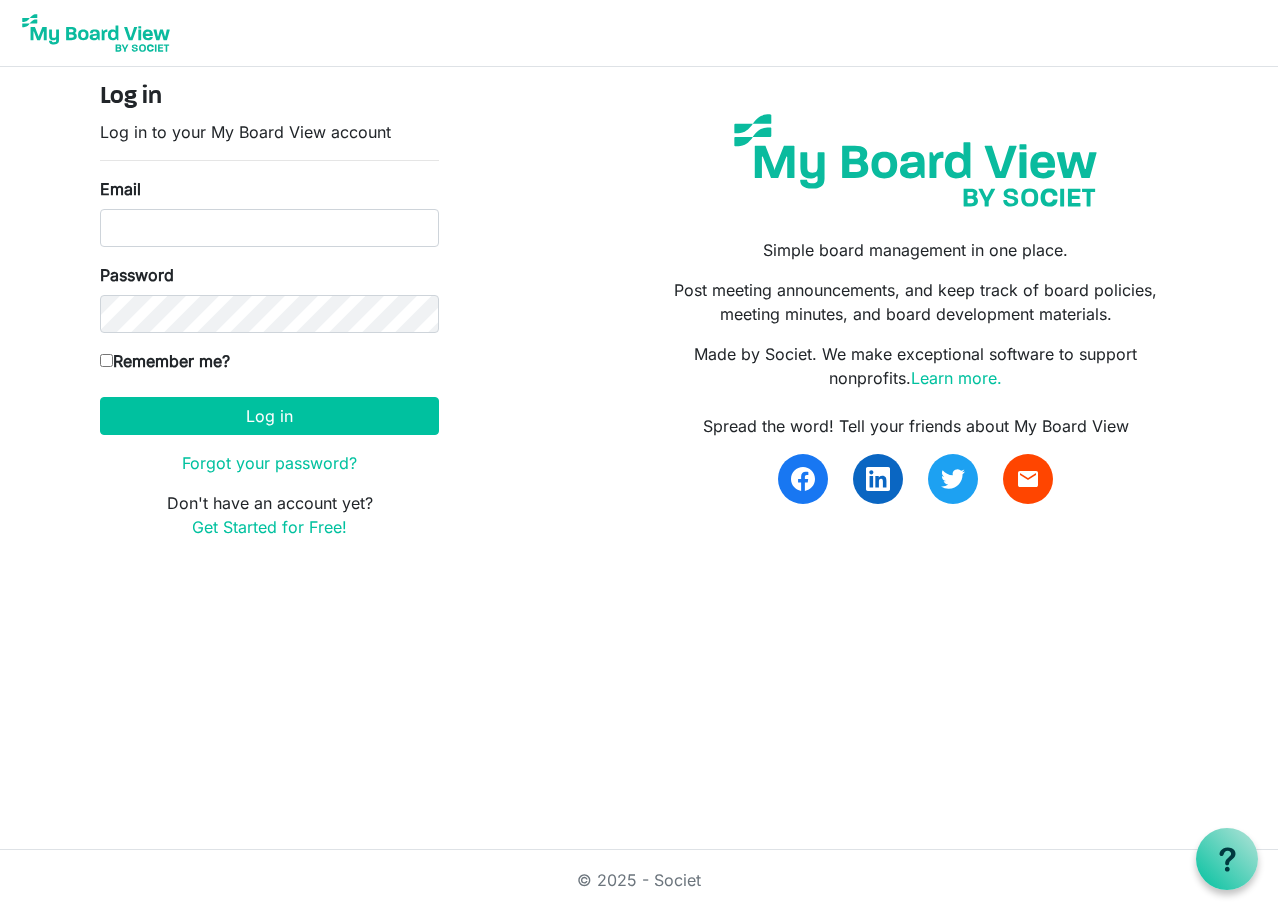 scroll, scrollTop: 0, scrollLeft: 0, axis: both 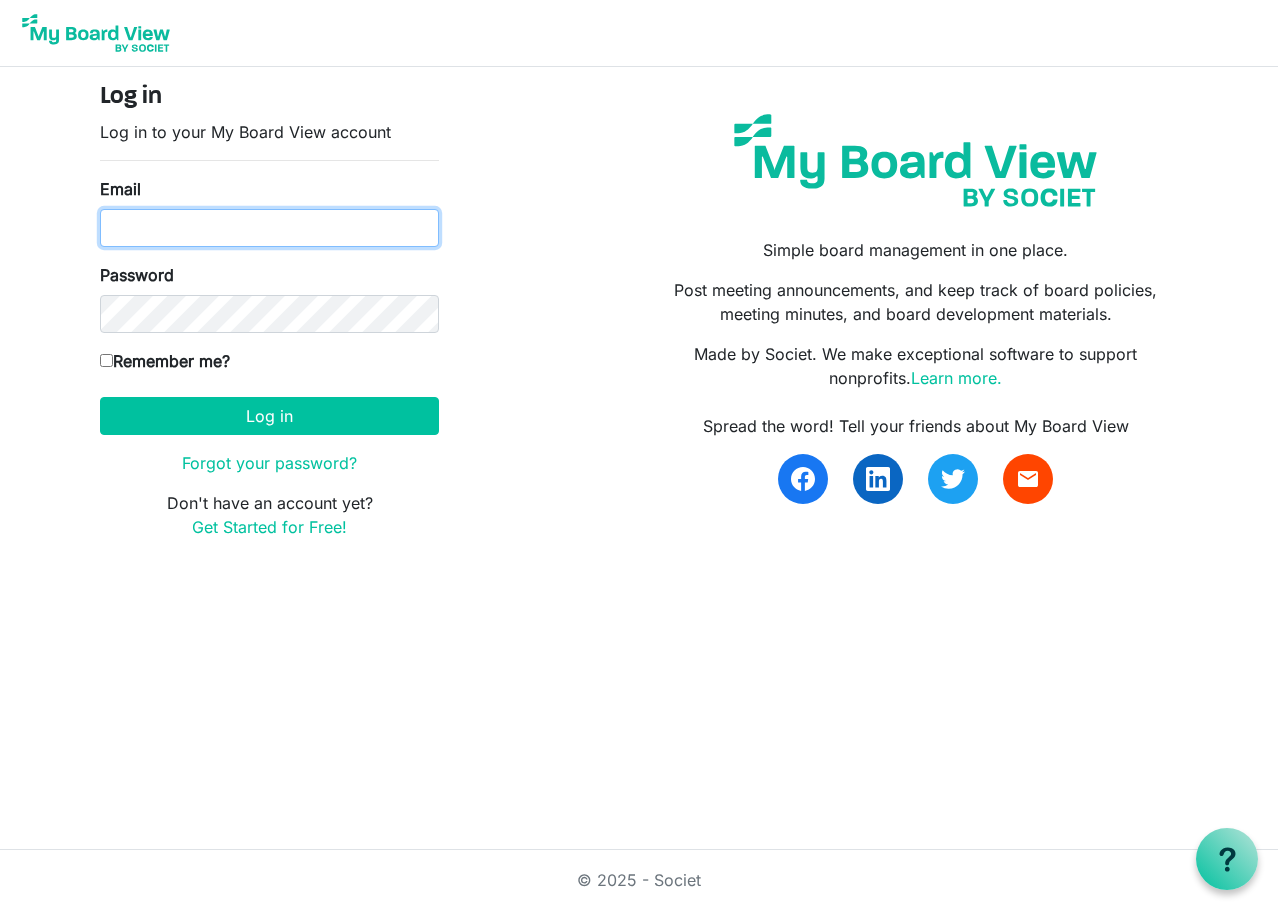 type on "judith.knelsen@silentpartnersoftware.com" 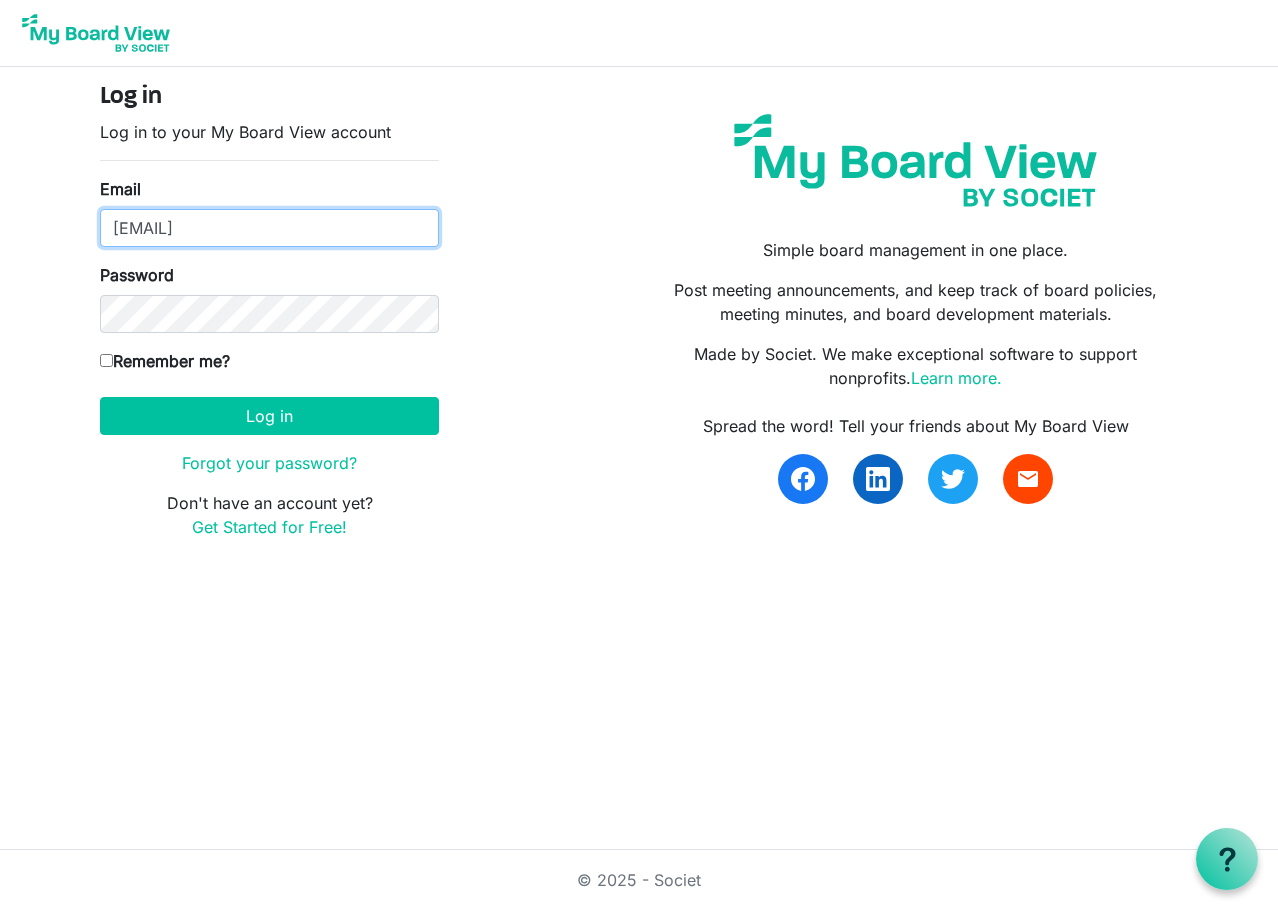 drag, startPoint x: 365, startPoint y: 226, endPoint x: -53, endPoint y: 231, distance: 418.0299 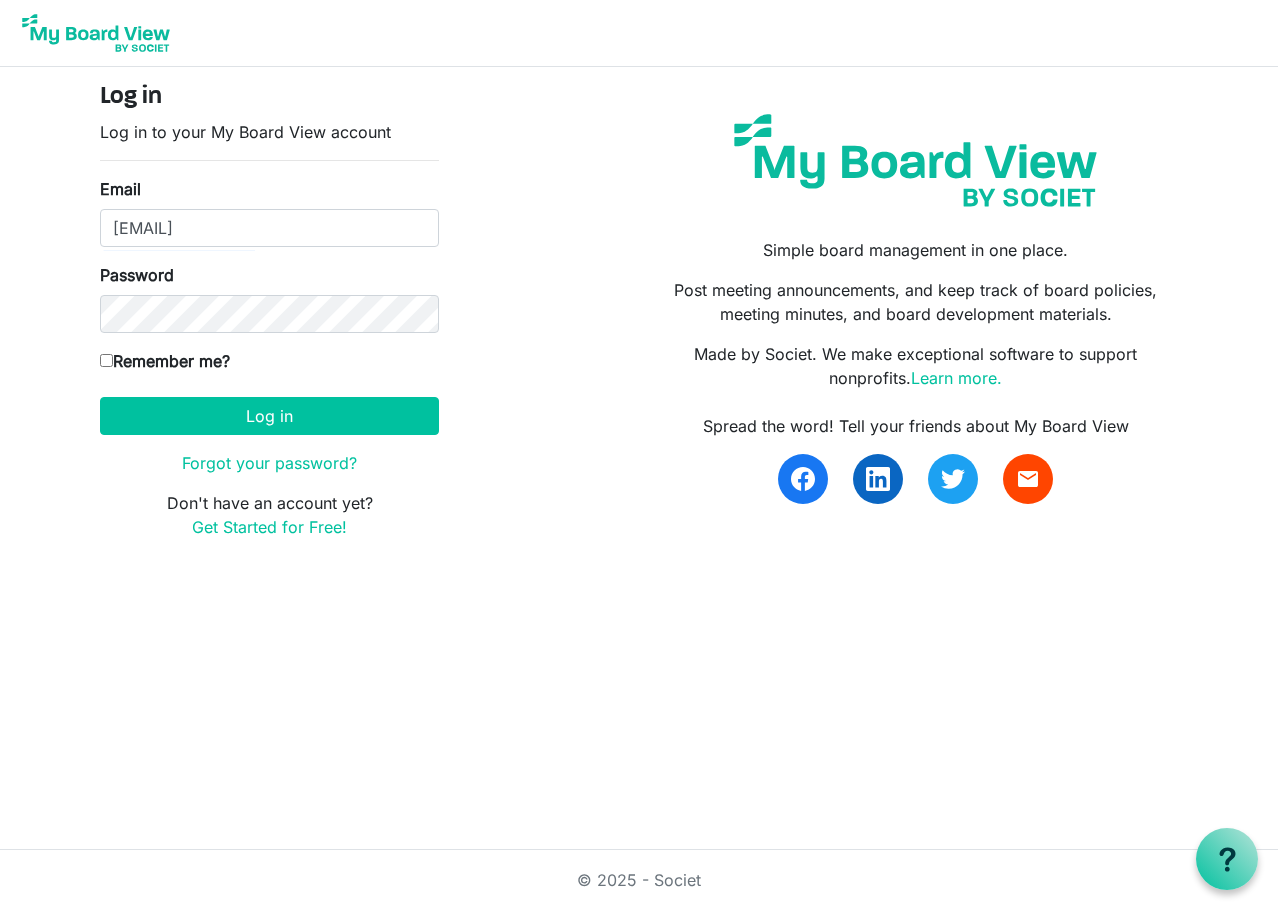 click on "Log in
Log in to your My Board View account
Email
judith.knelsen@silentpartnersoftware.com
Password
Remember me?
America/New_York
Log in
Forgot your password?
Don't have an account yet?" at bounding box center (639, 455) 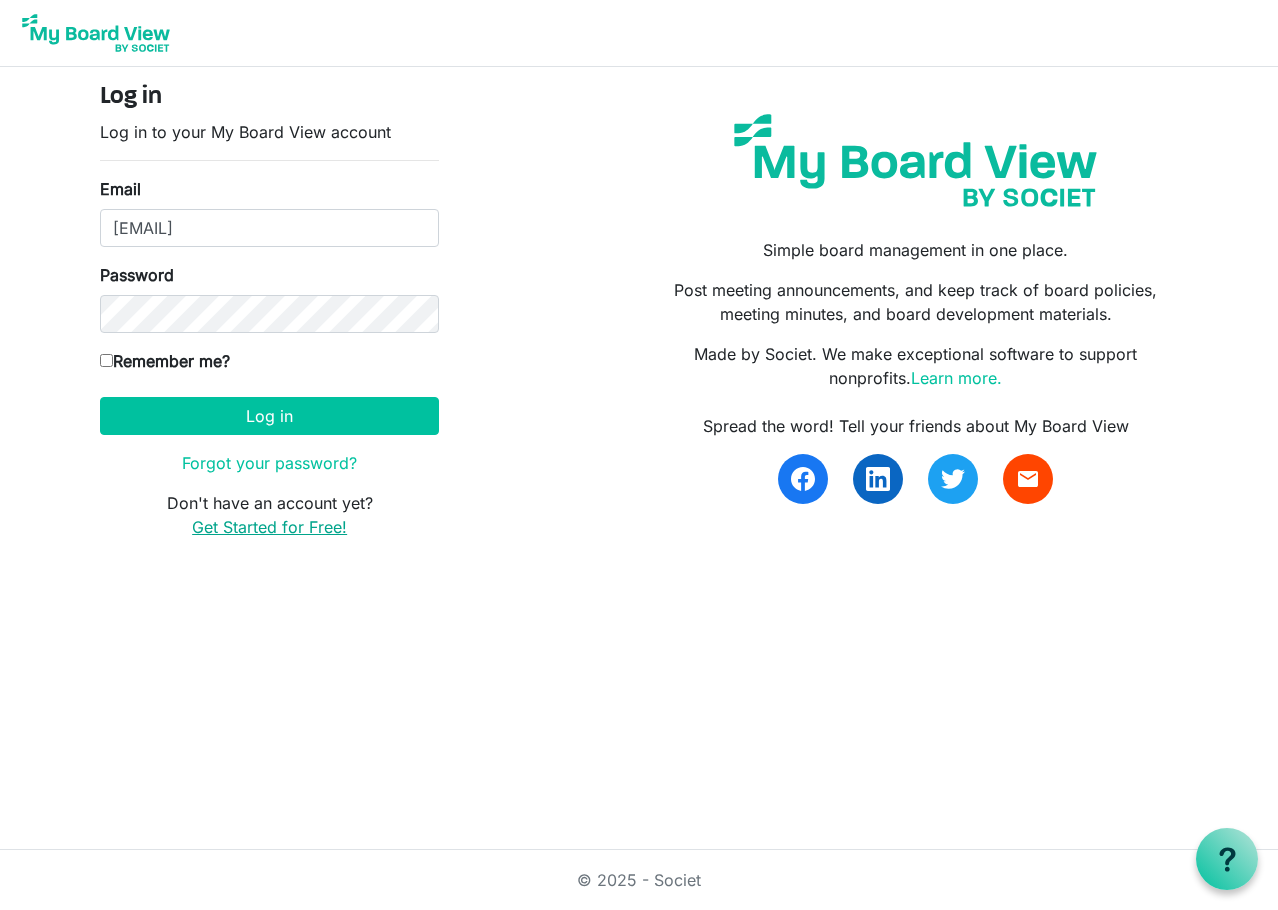 click on "Get Started for Free!" at bounding box center (269, 527) 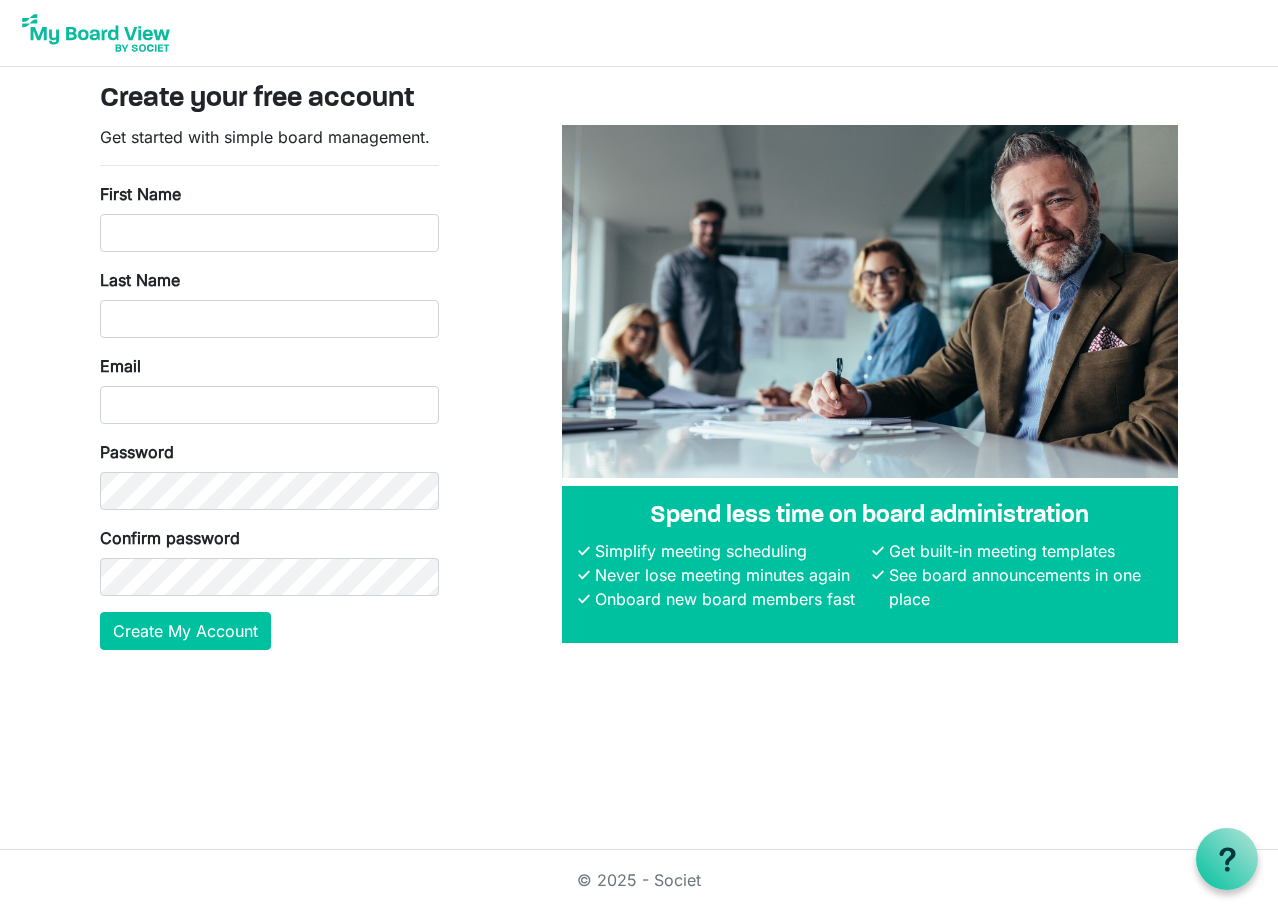 scroll, scrollTop: 0, scrollLeft: 0, axis: both 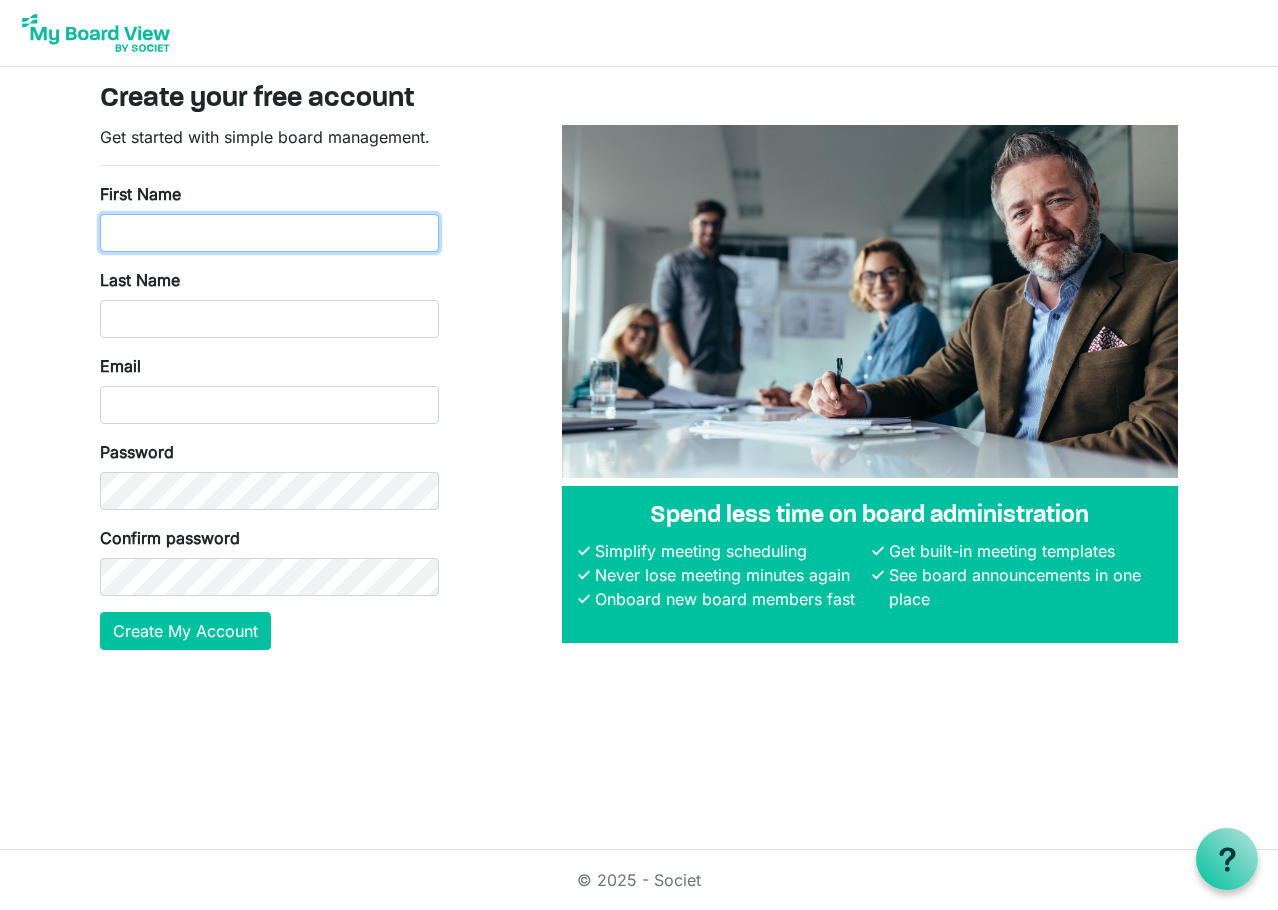 click on "First Name" at bounding box center (269, 233) 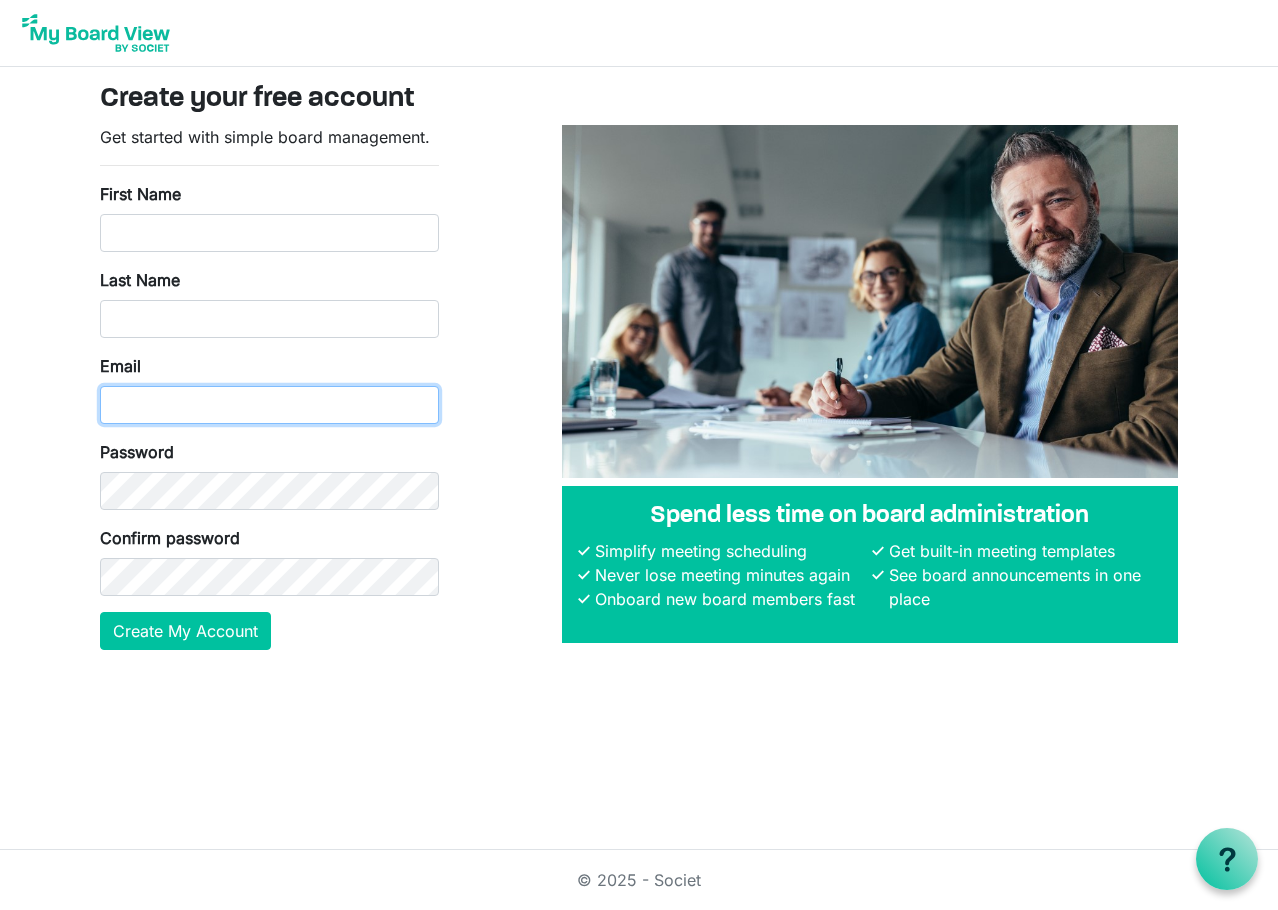click on "Email" at bounding box center [269, 405] 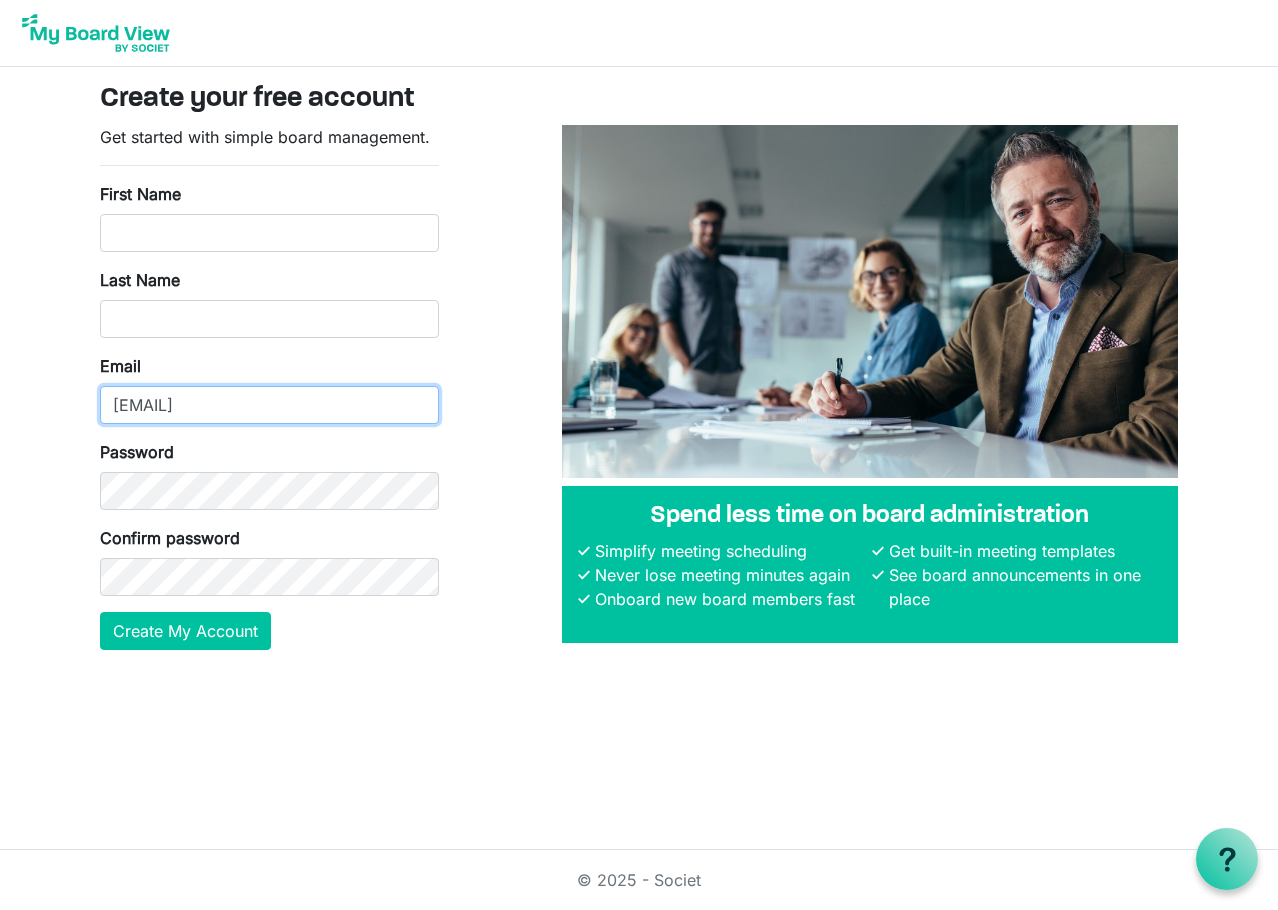 type on "judith.knelsen@silentpartnersoftw" 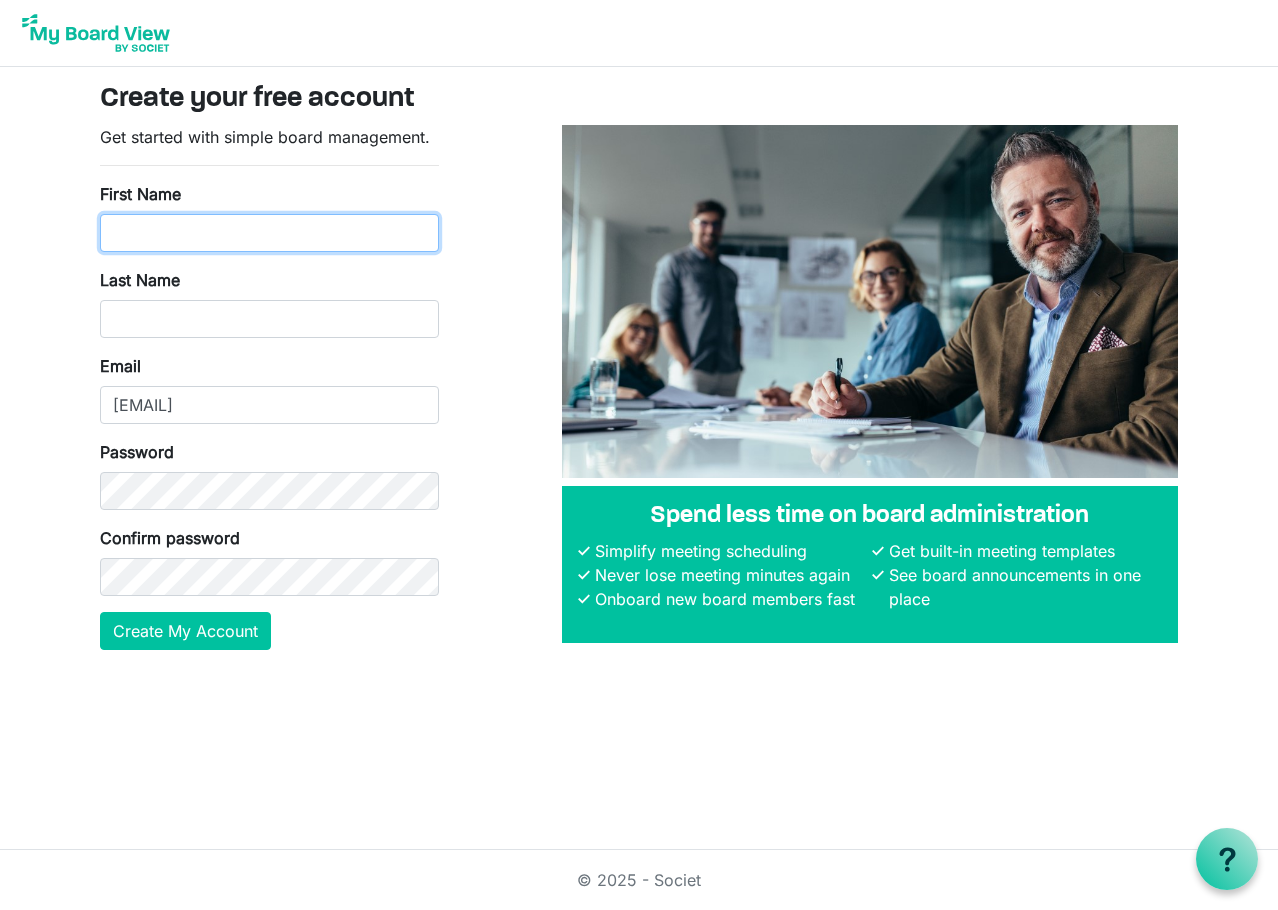 click on "First Name" at bounding box center [269, 233] 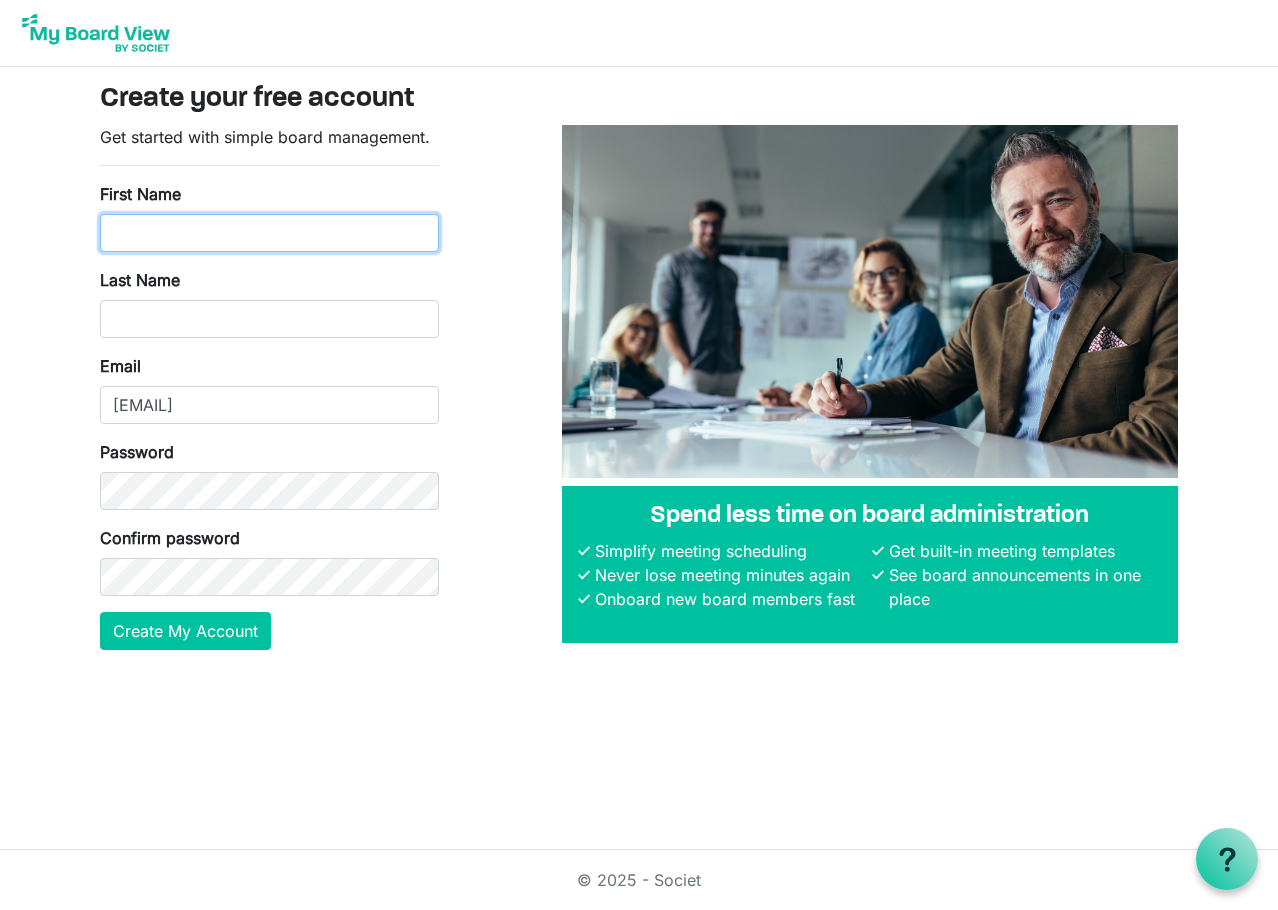 type on "Judith" 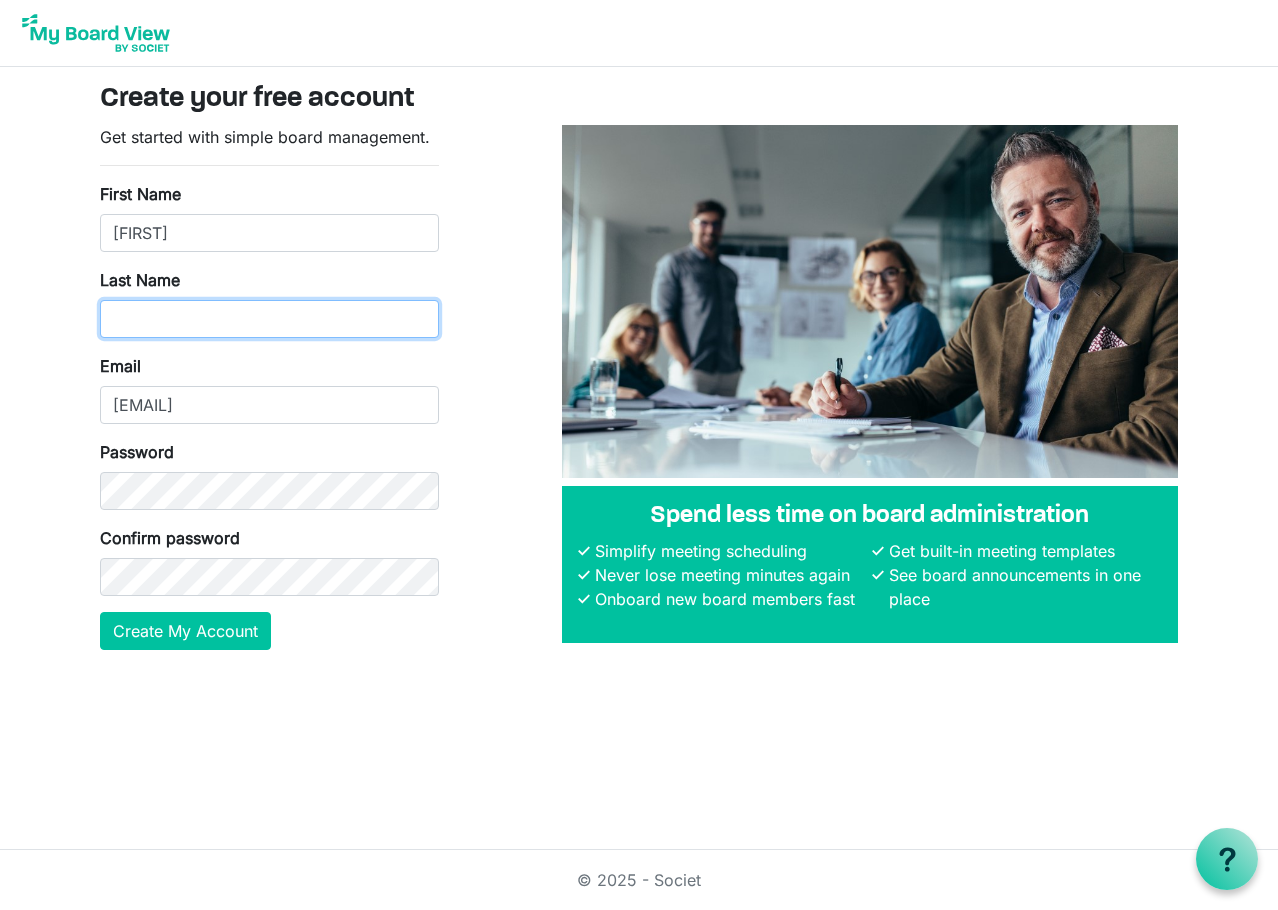 click on "Last Name" at bounding box center [269, 319] 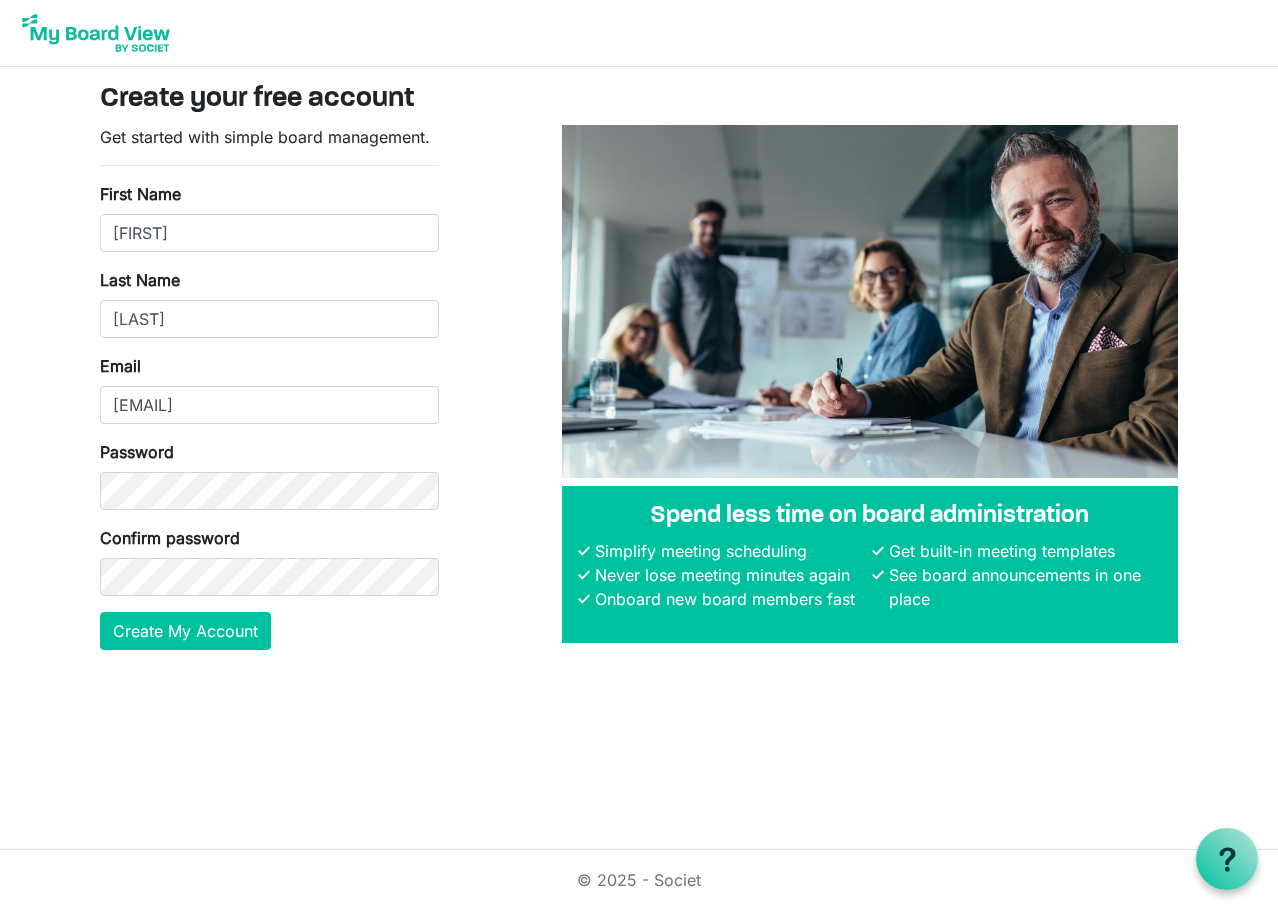 click on "Create your free account
Get started with simple board management.
First Name
Judith
Last Name
Societ
Email
judith.knelsen@silentpartnersoftw
Password
Confirm password
Create My Account
Spend less time on board administration
Simplify meeting scheduling
Never lose meeting minutes again
Onboard new board members fast" at bounding box center (639, 341) 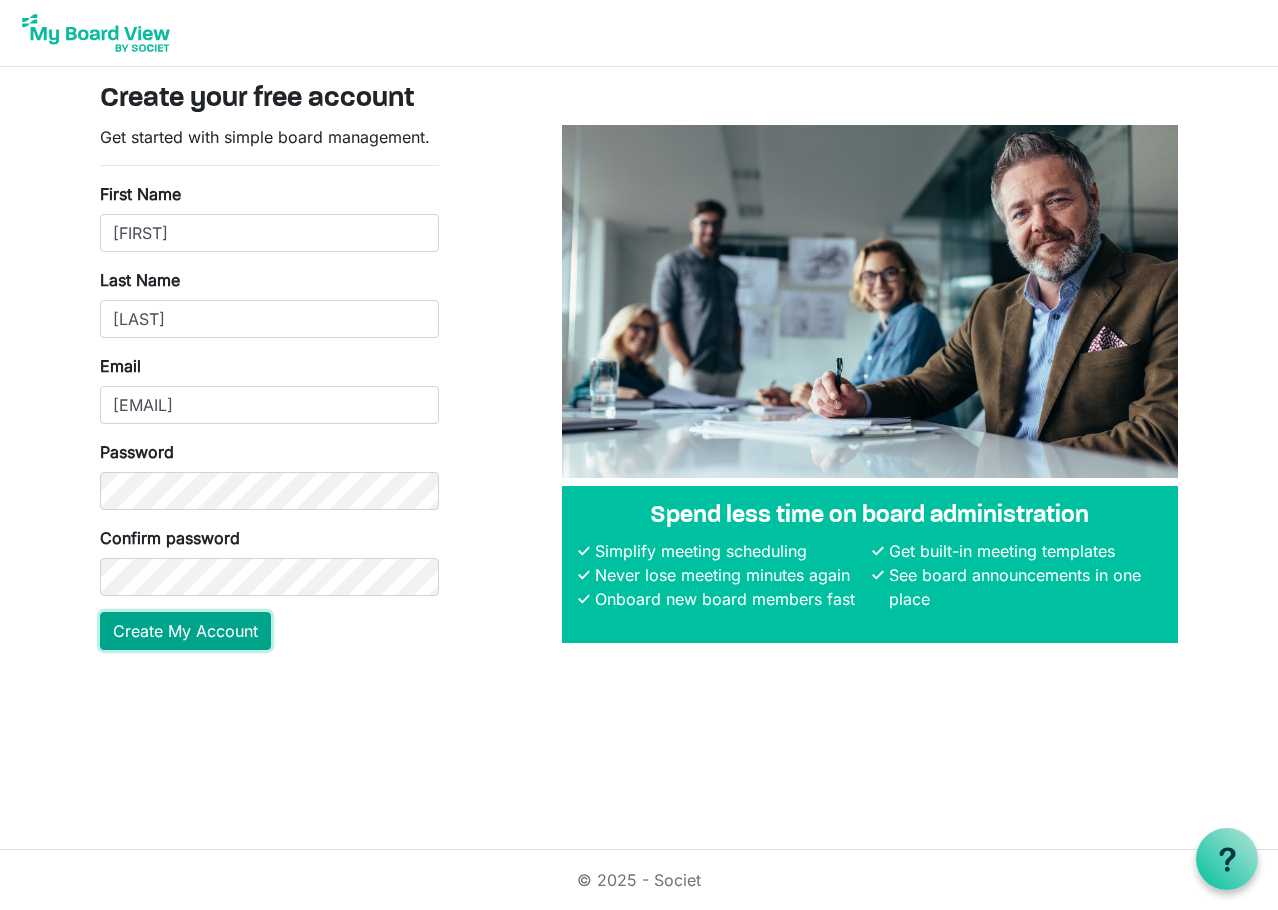 click on "Create My Account" at bounding box center [185, 631] 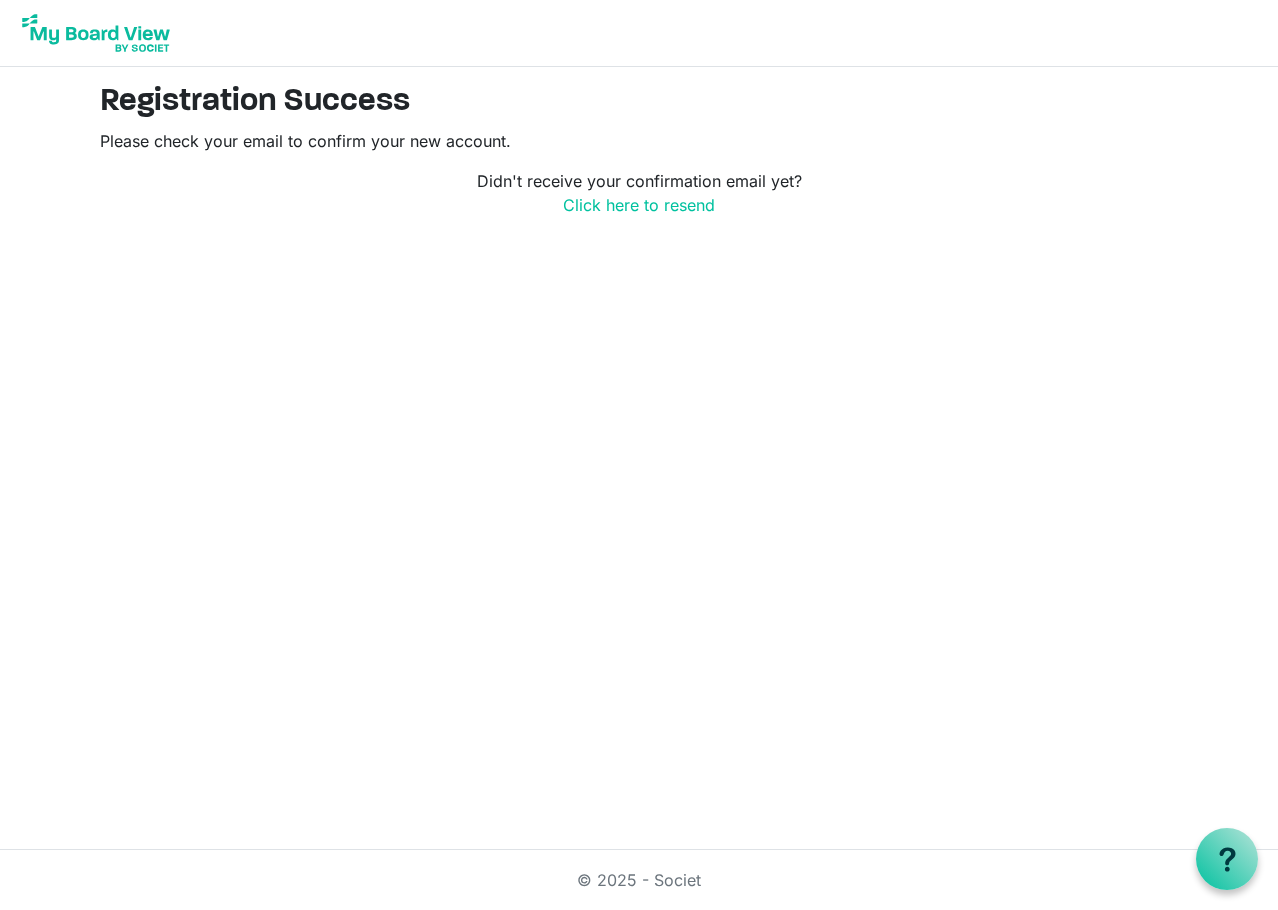 scroll, scrollTop: 0, scrollLeft: 0, axis: both 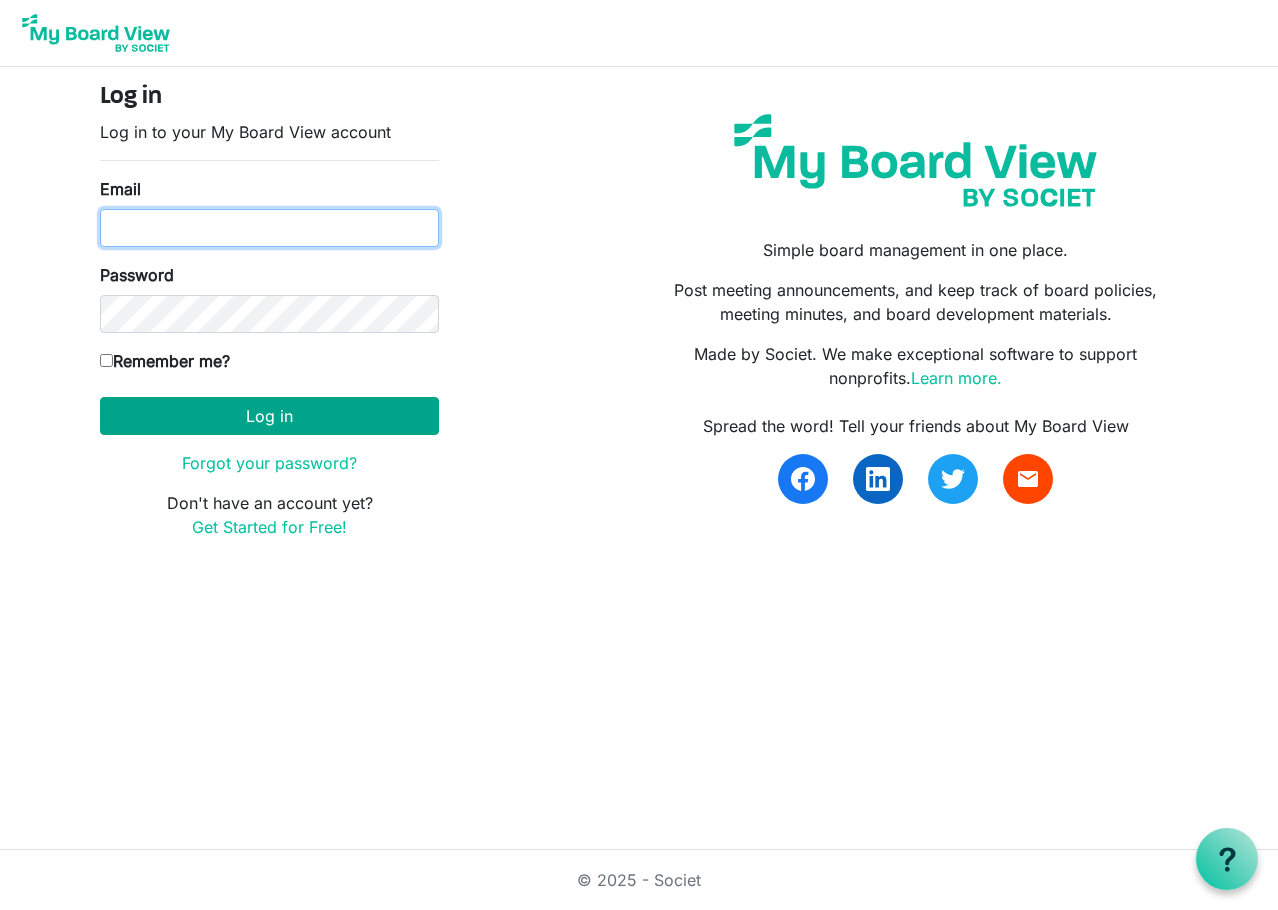 type on "[EMAIL]" 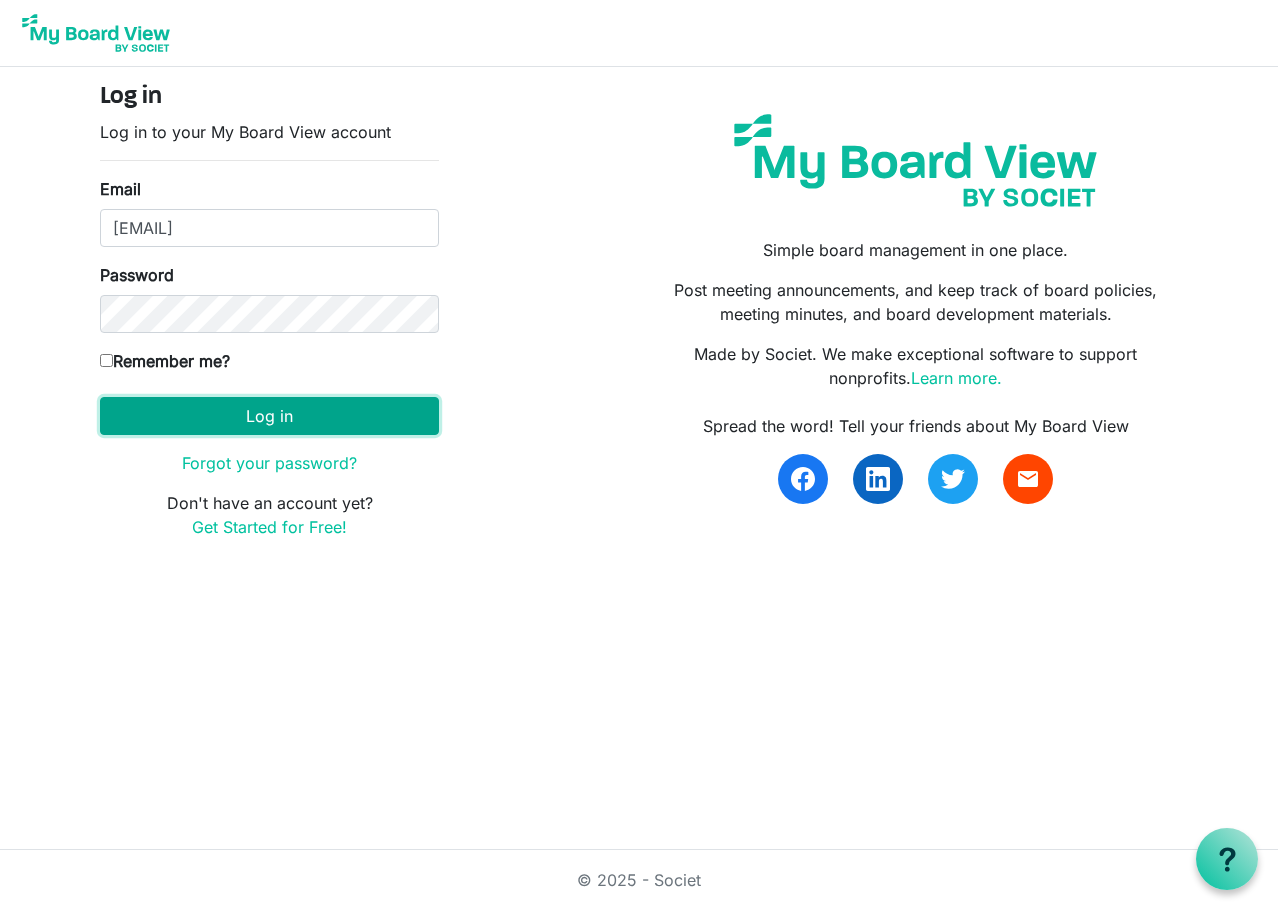 click on "Log in" at bounding box center [269, 416] 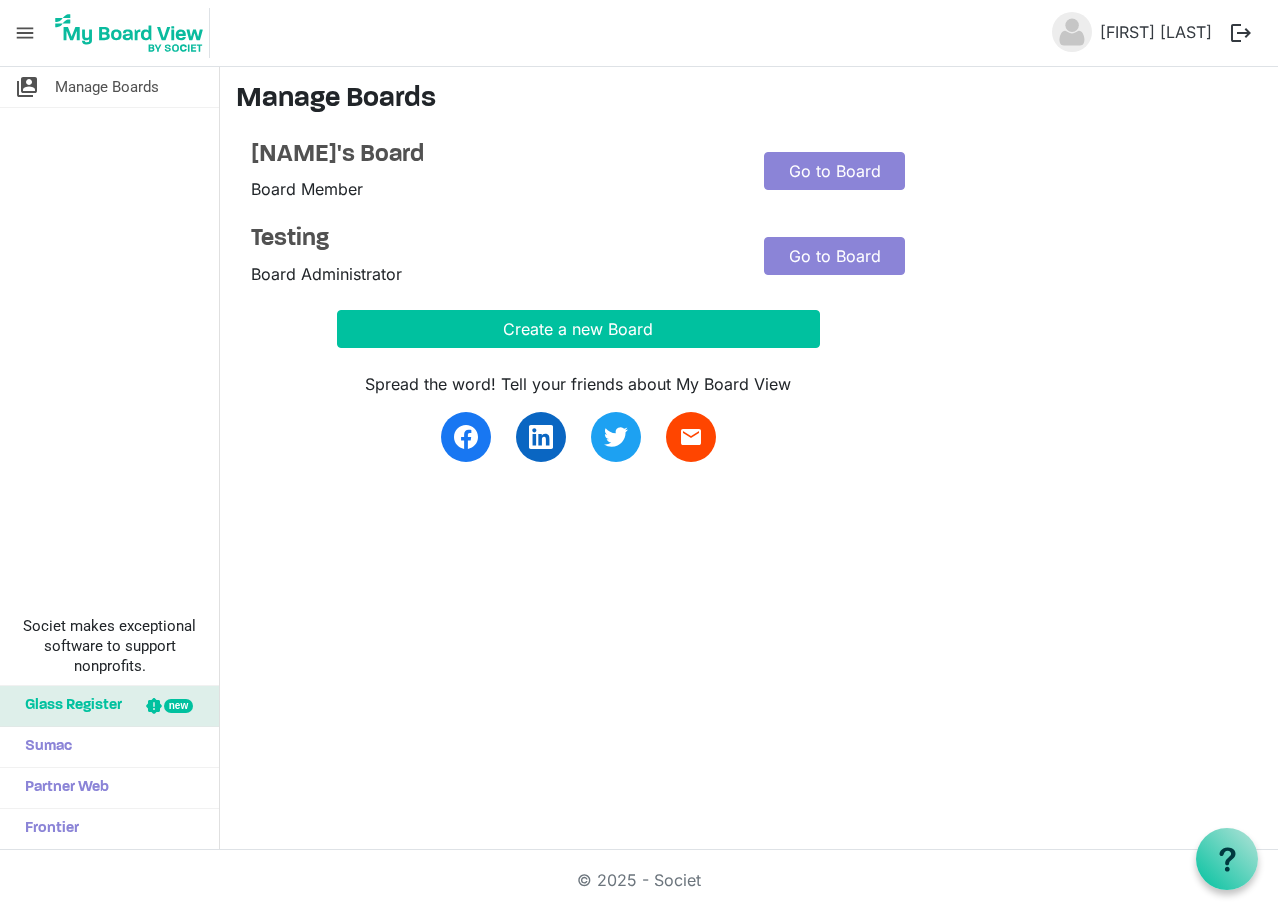 scroll, scrollTop: 0, scrollLeft: 0, axis: both 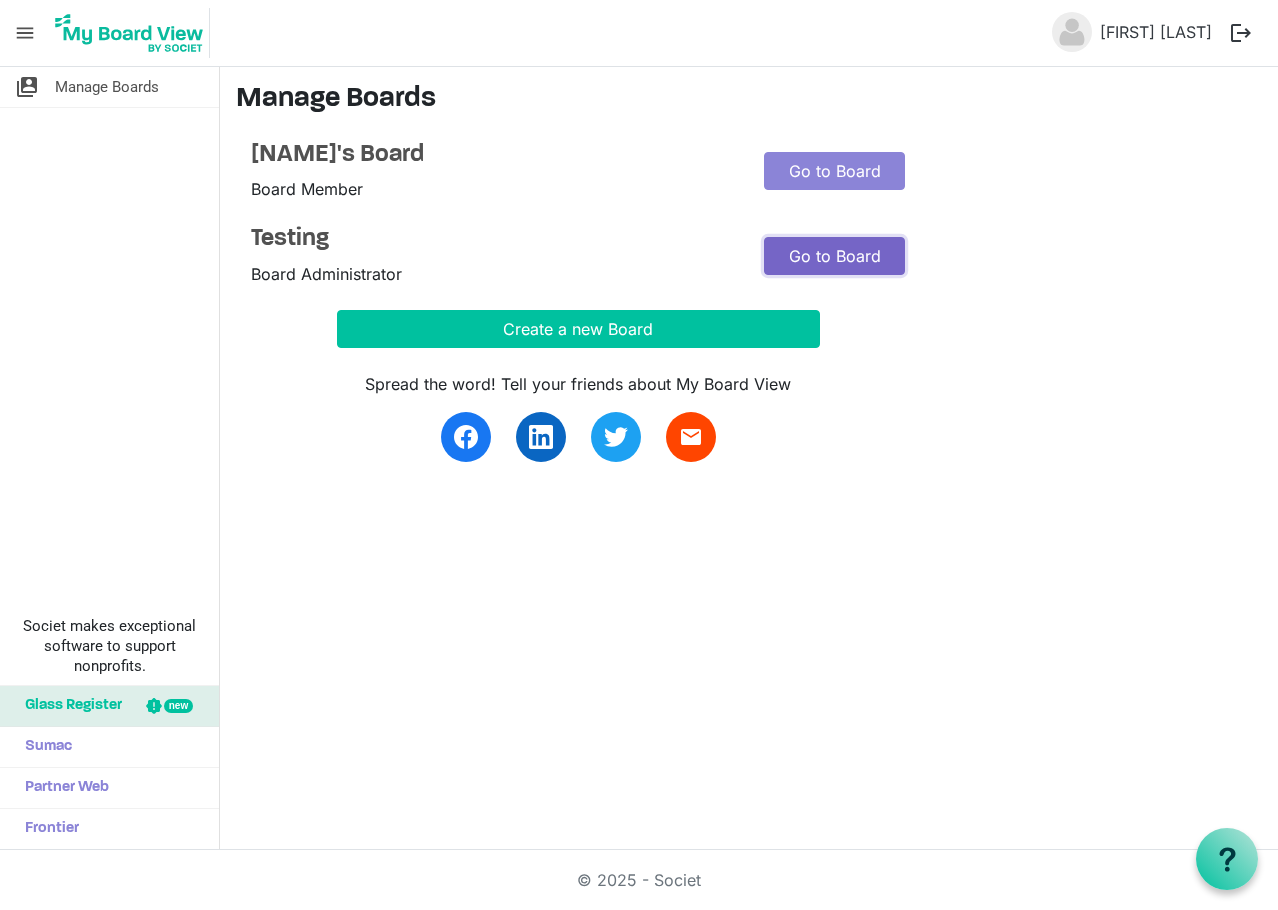 click on "Go to Board" at bounding box center (834, 256) 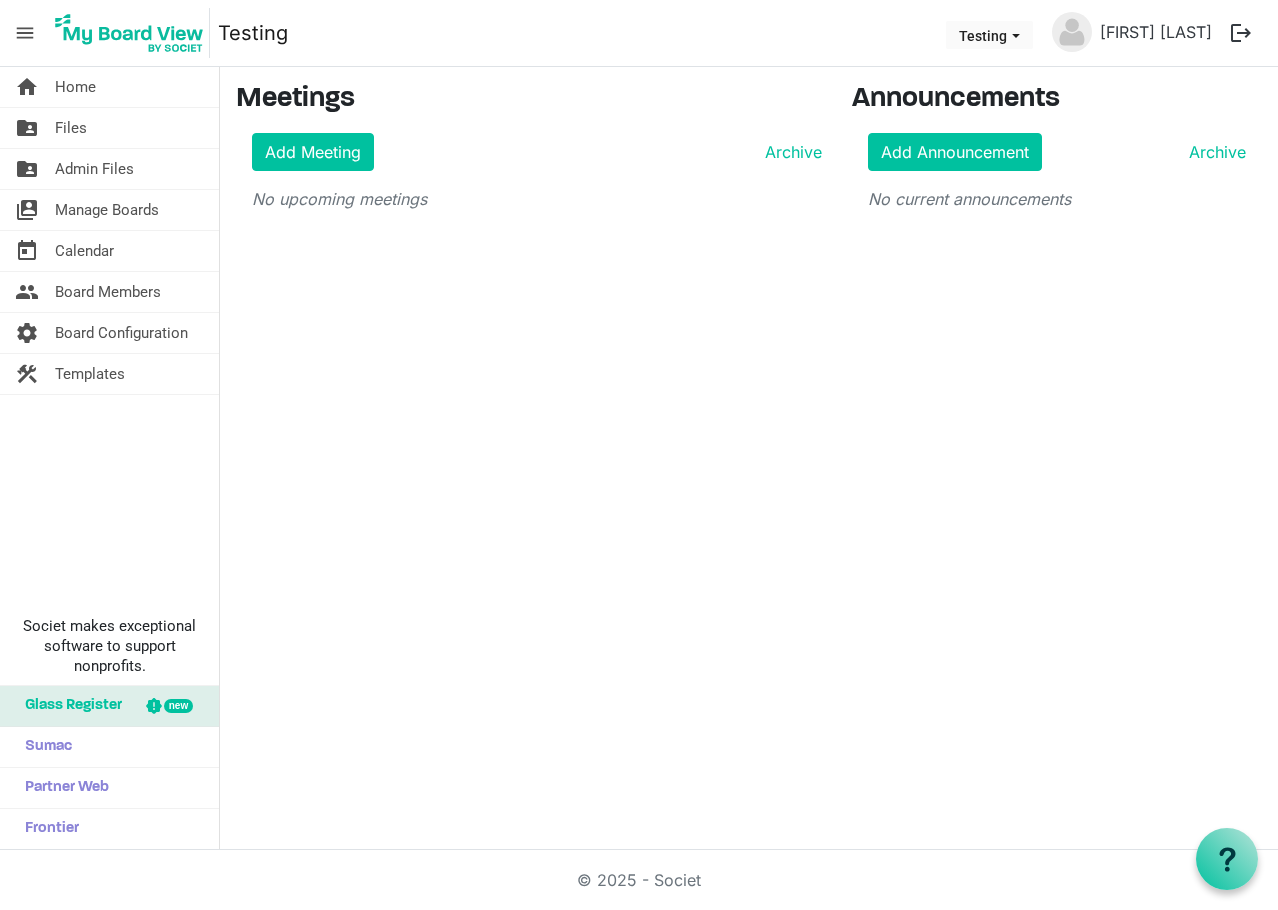 scroll, scrollTop: 0, scrollLeft: 0, axis: both 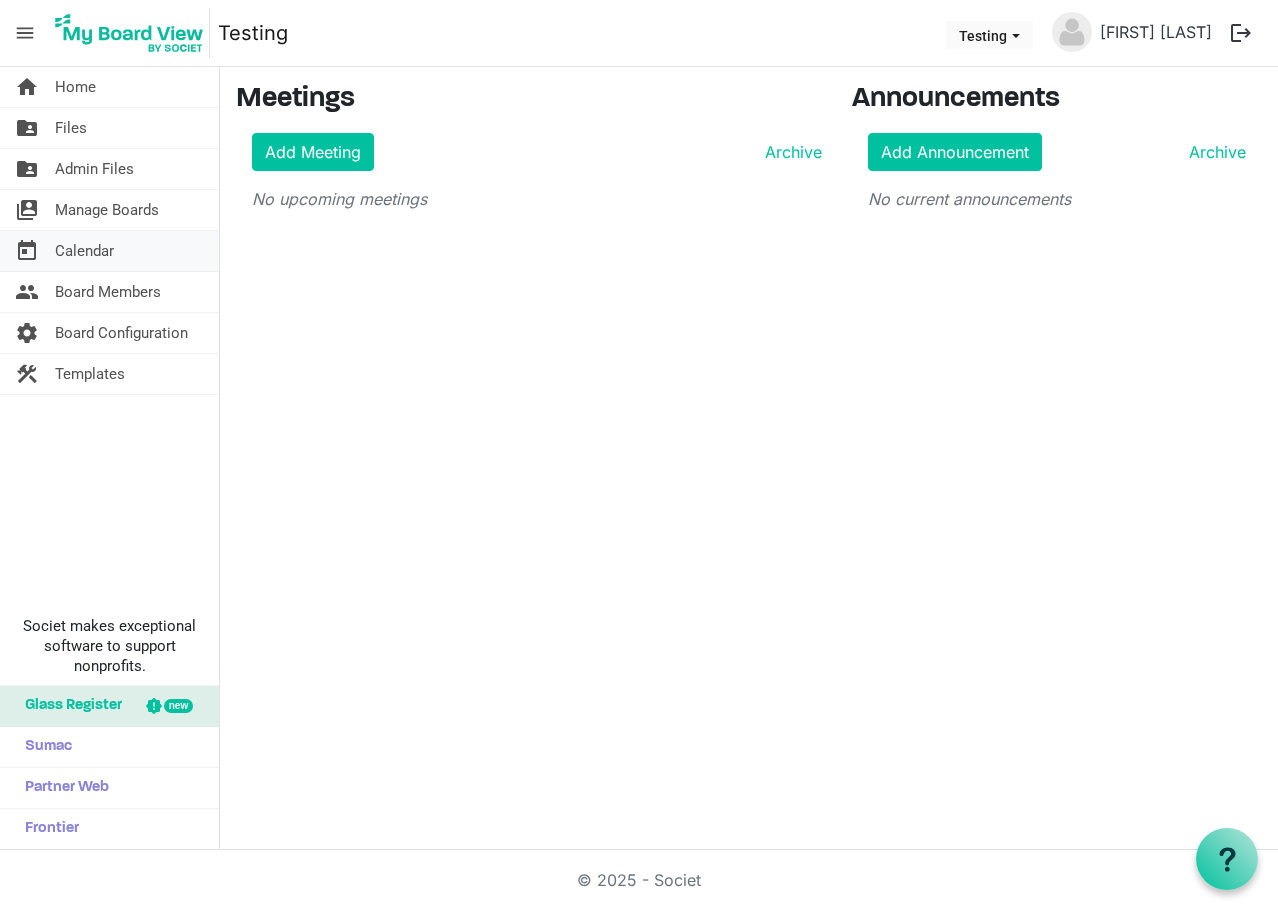 click on "today
Calendar" at bounding box center (109, 251) 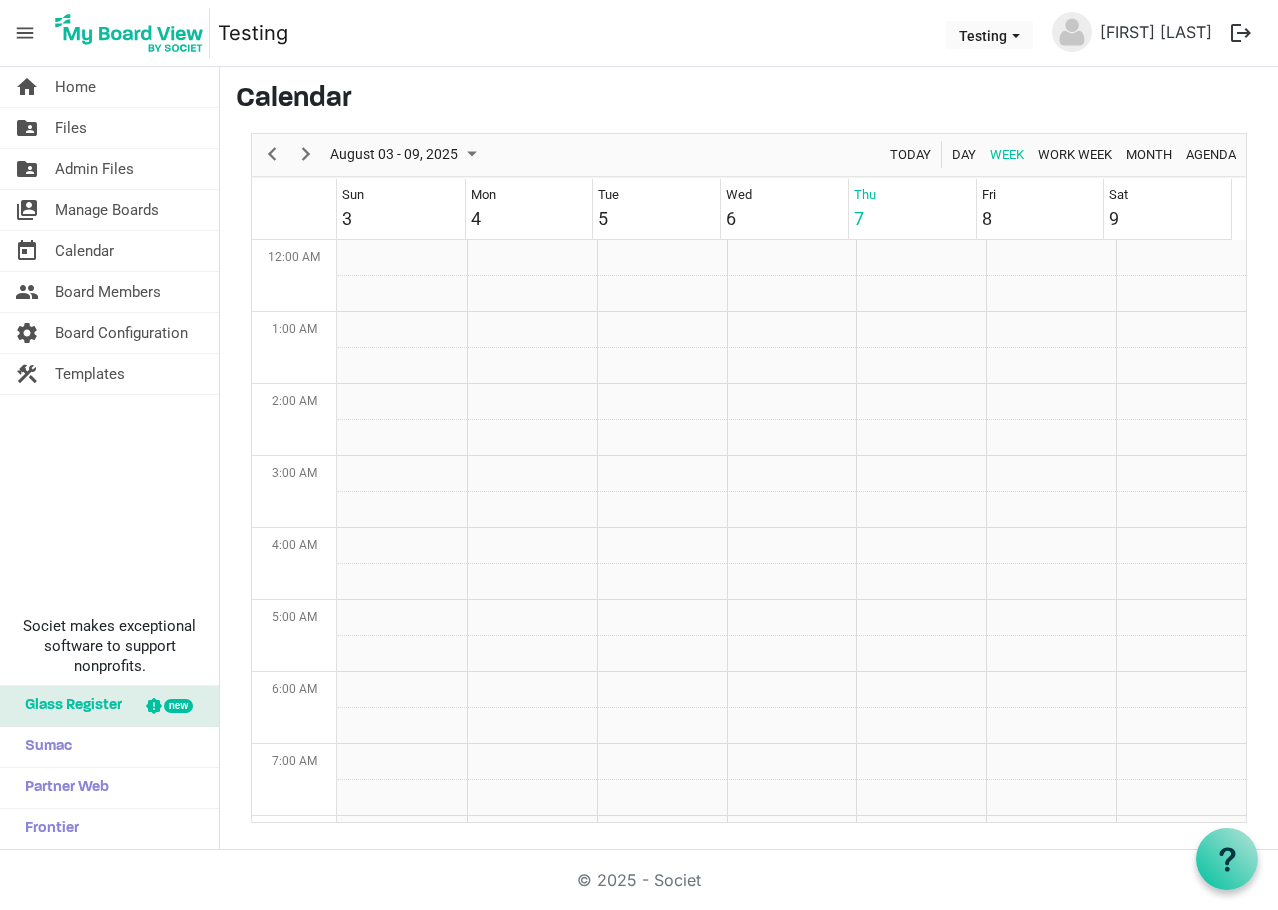 scroll, scrollTop: 0, scrollLeft: 0, axis: both 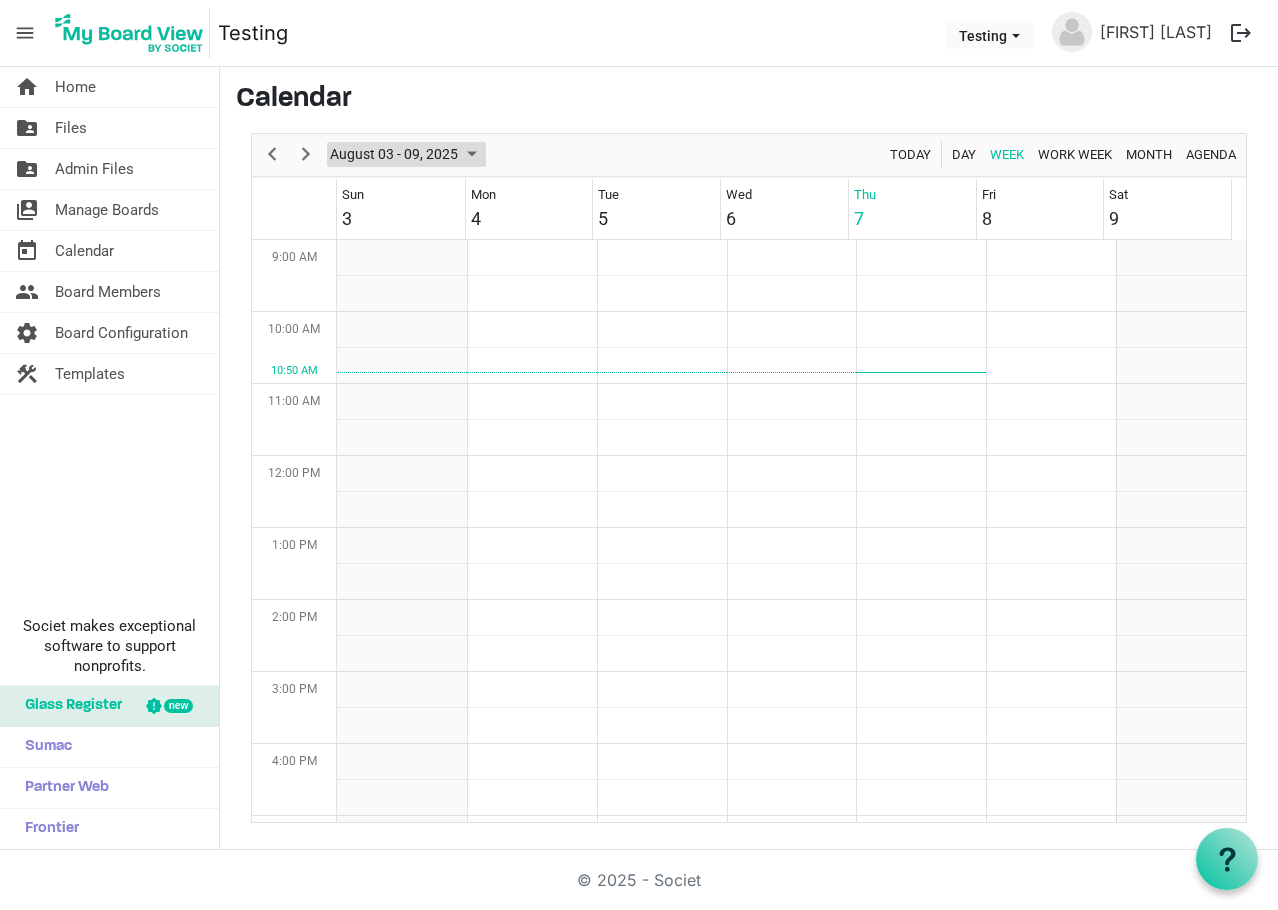 click at bounding box center (472, 154) 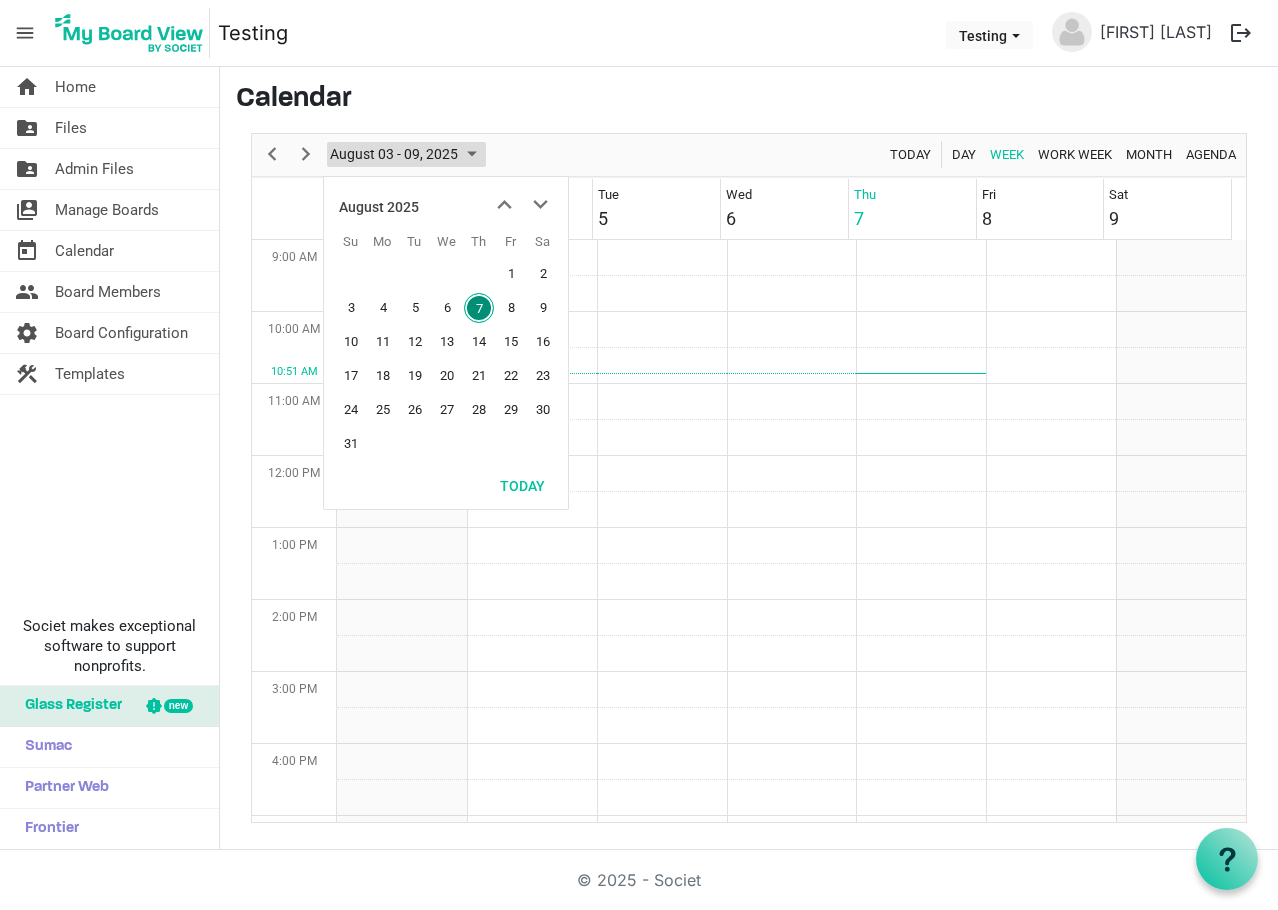 click at bounding box center [472, 154] 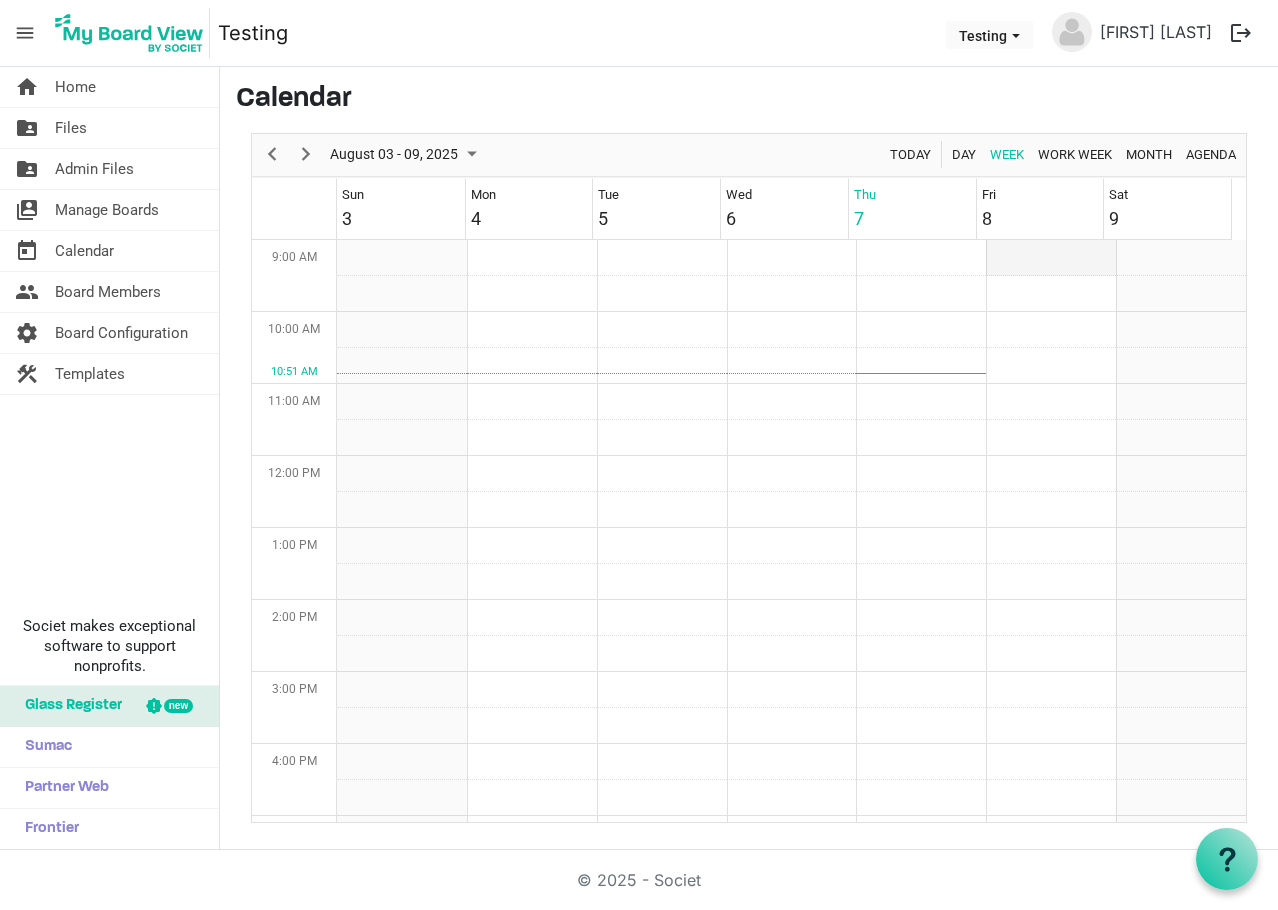 click at bounding box center (1051, 258) 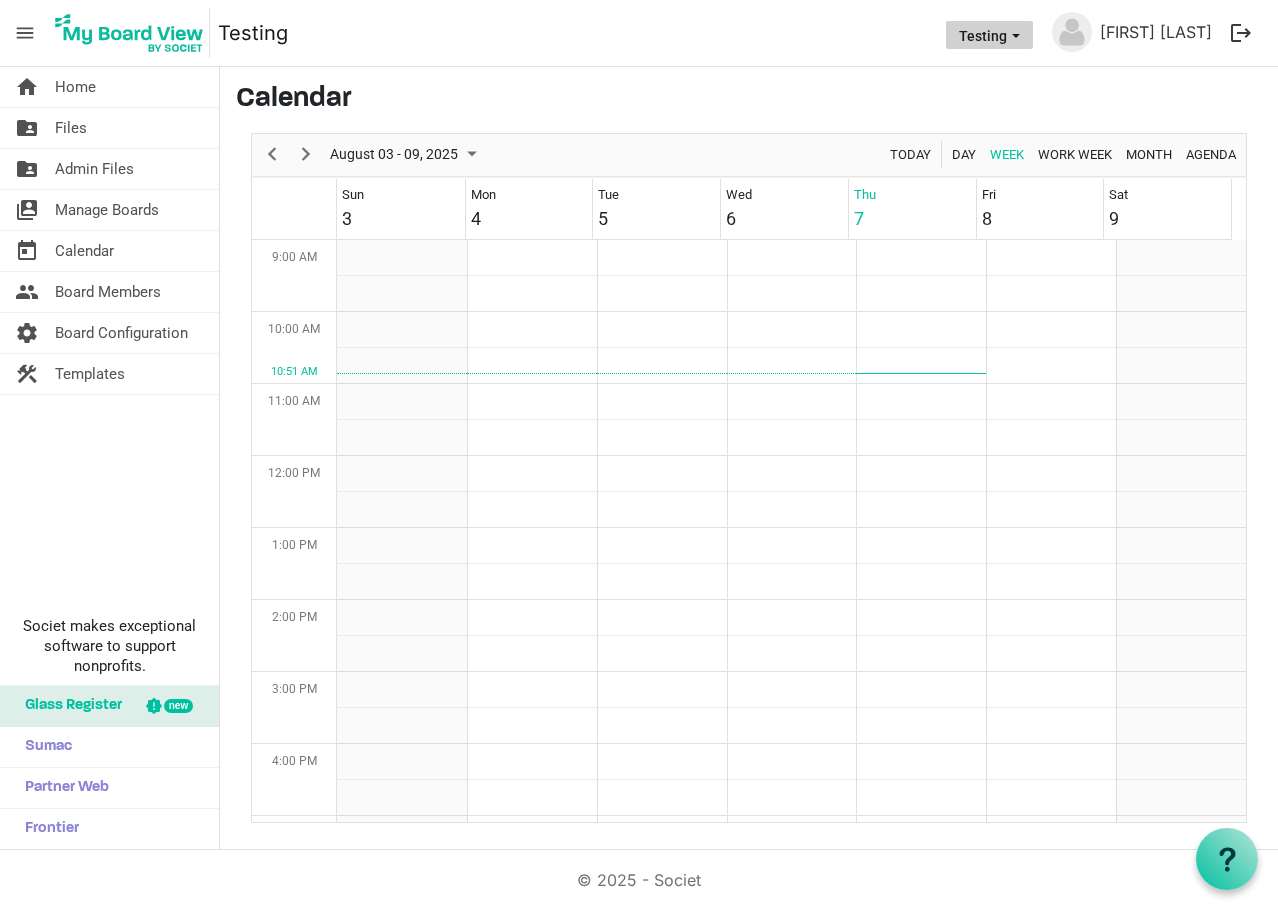click at bounding box center (1016, 36) 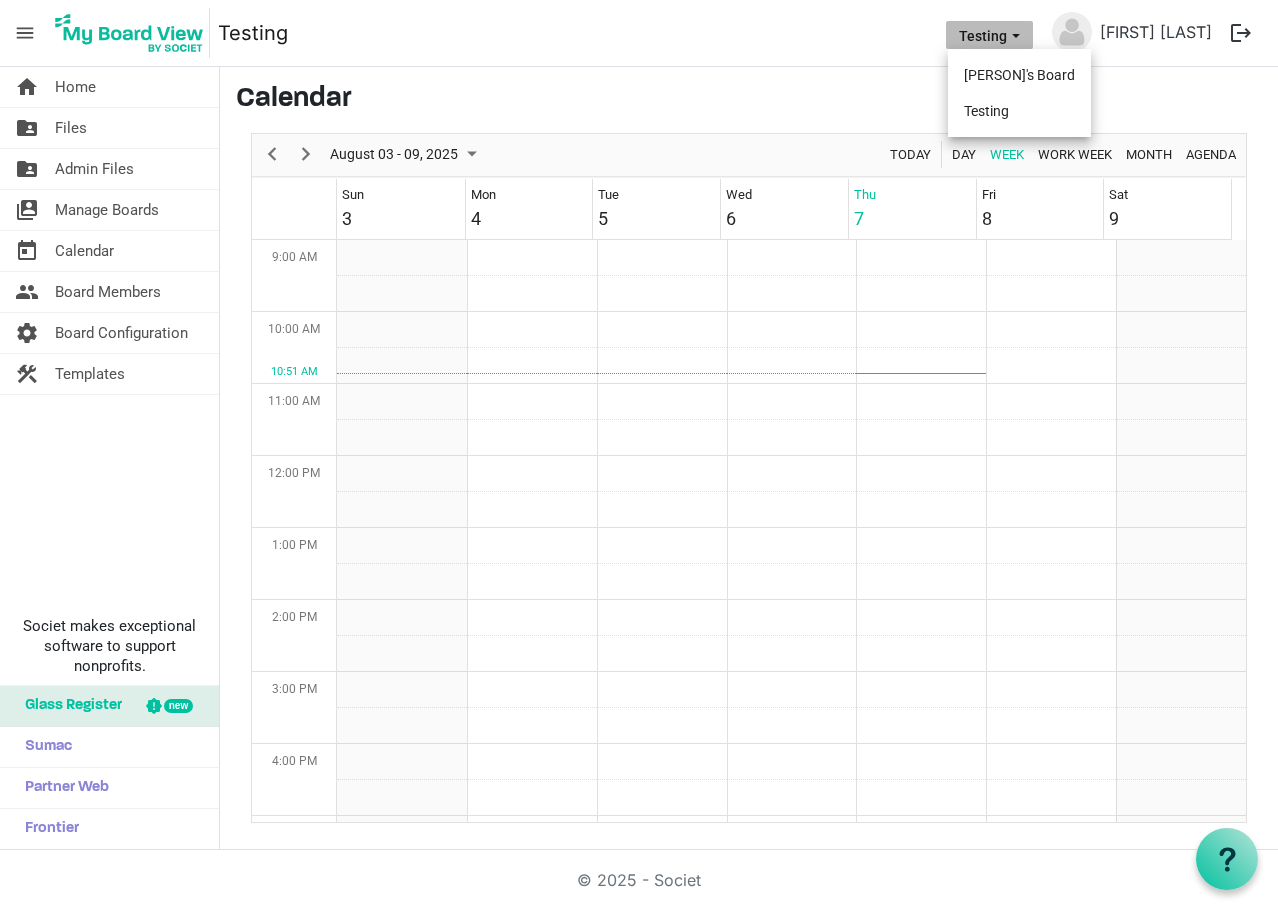 click at bounding box center [1016, 36] 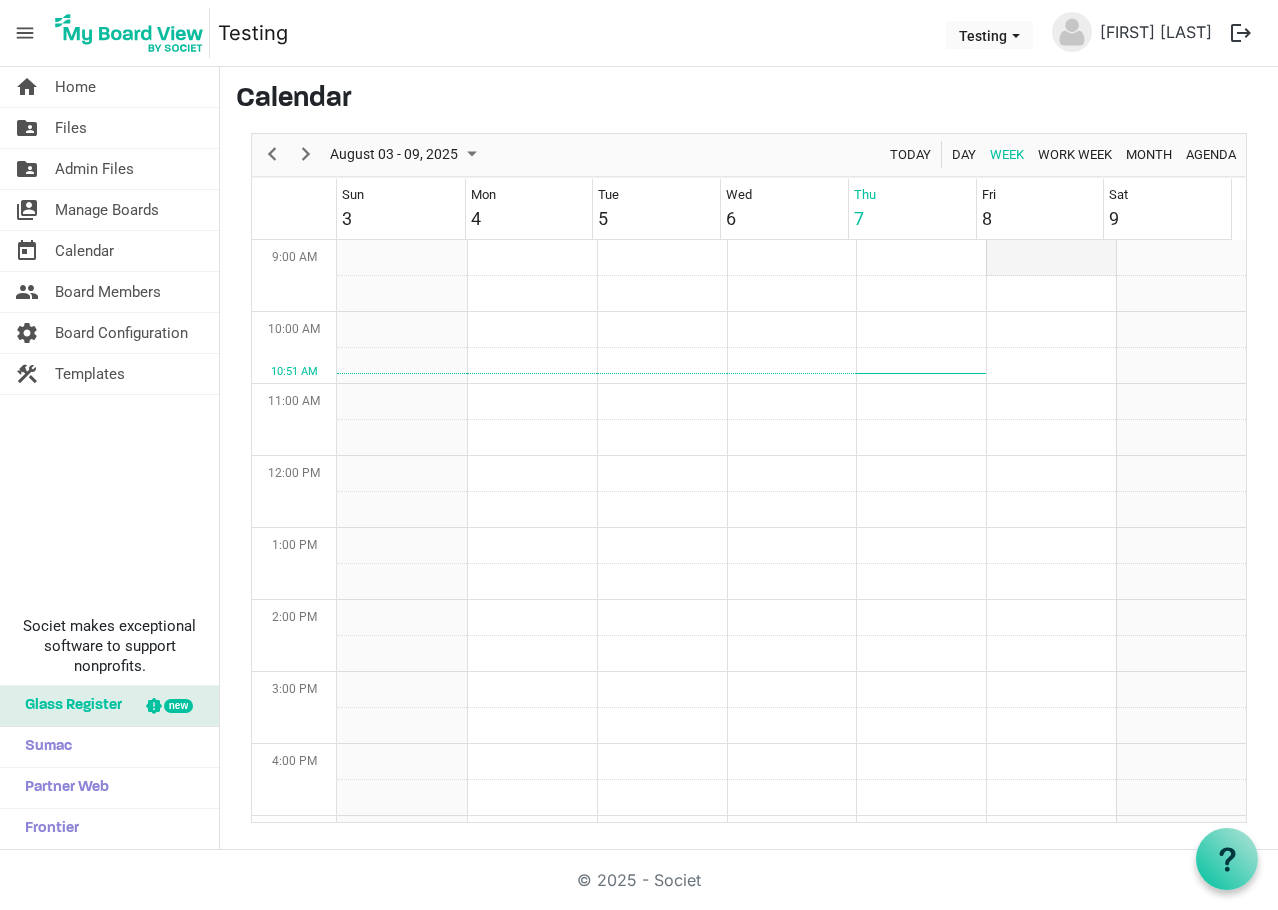 click at bounding box center (1051, 258) 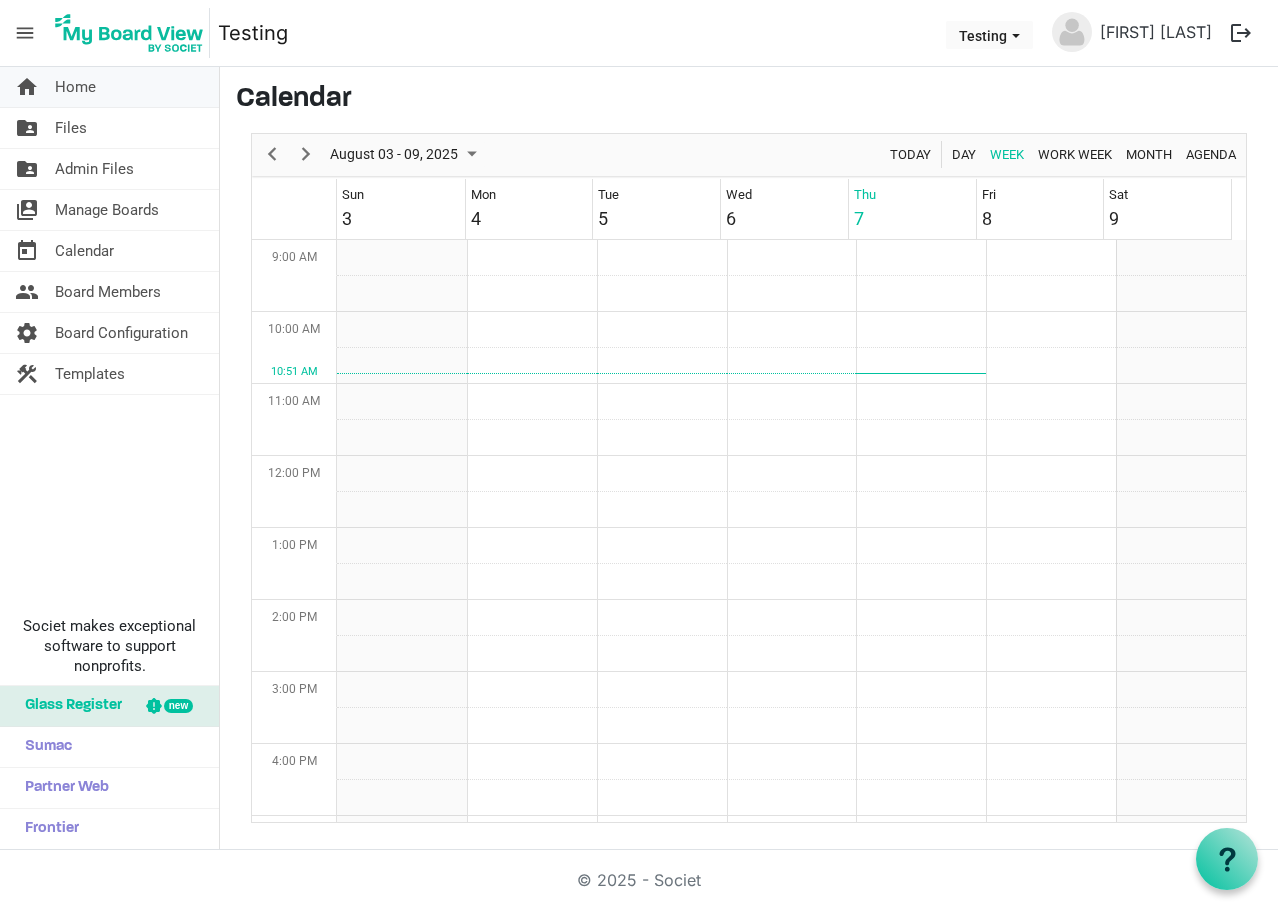 click on "home
Home" at bounding box center [109, 87] 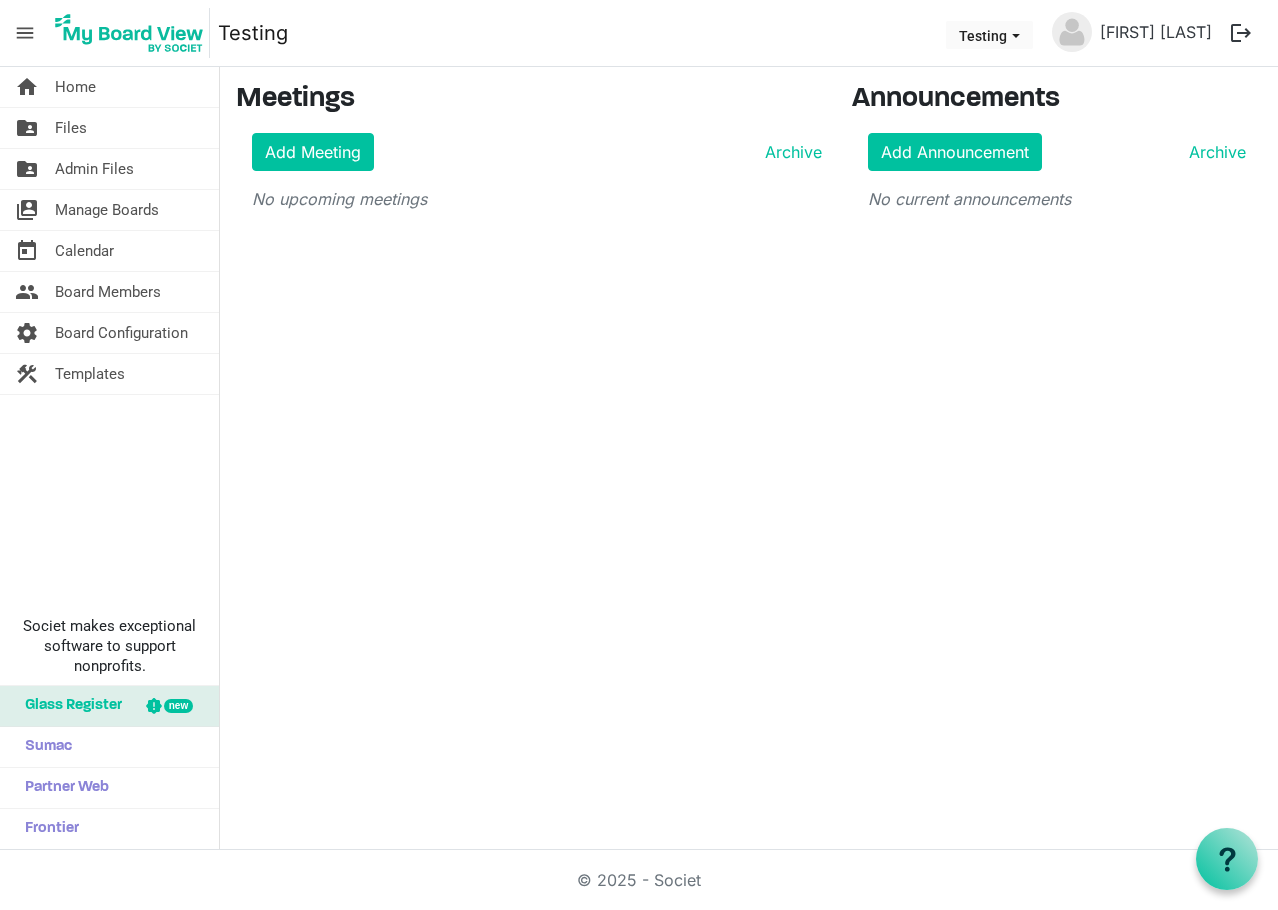 scroll, scrollTop: 0, scrollLeft: 0, axis: both 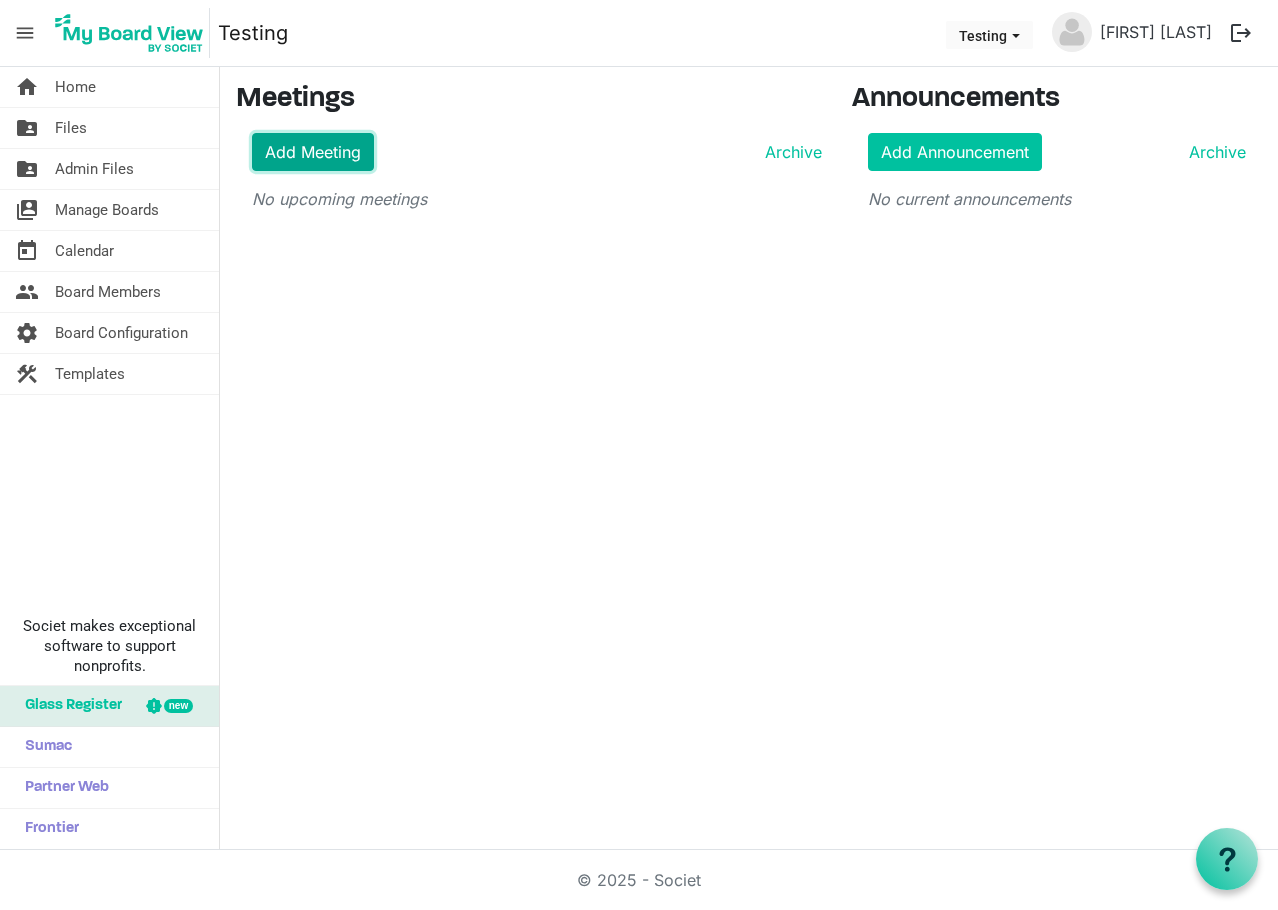 click on "Add Meeting" at bounding box center (313, 152) 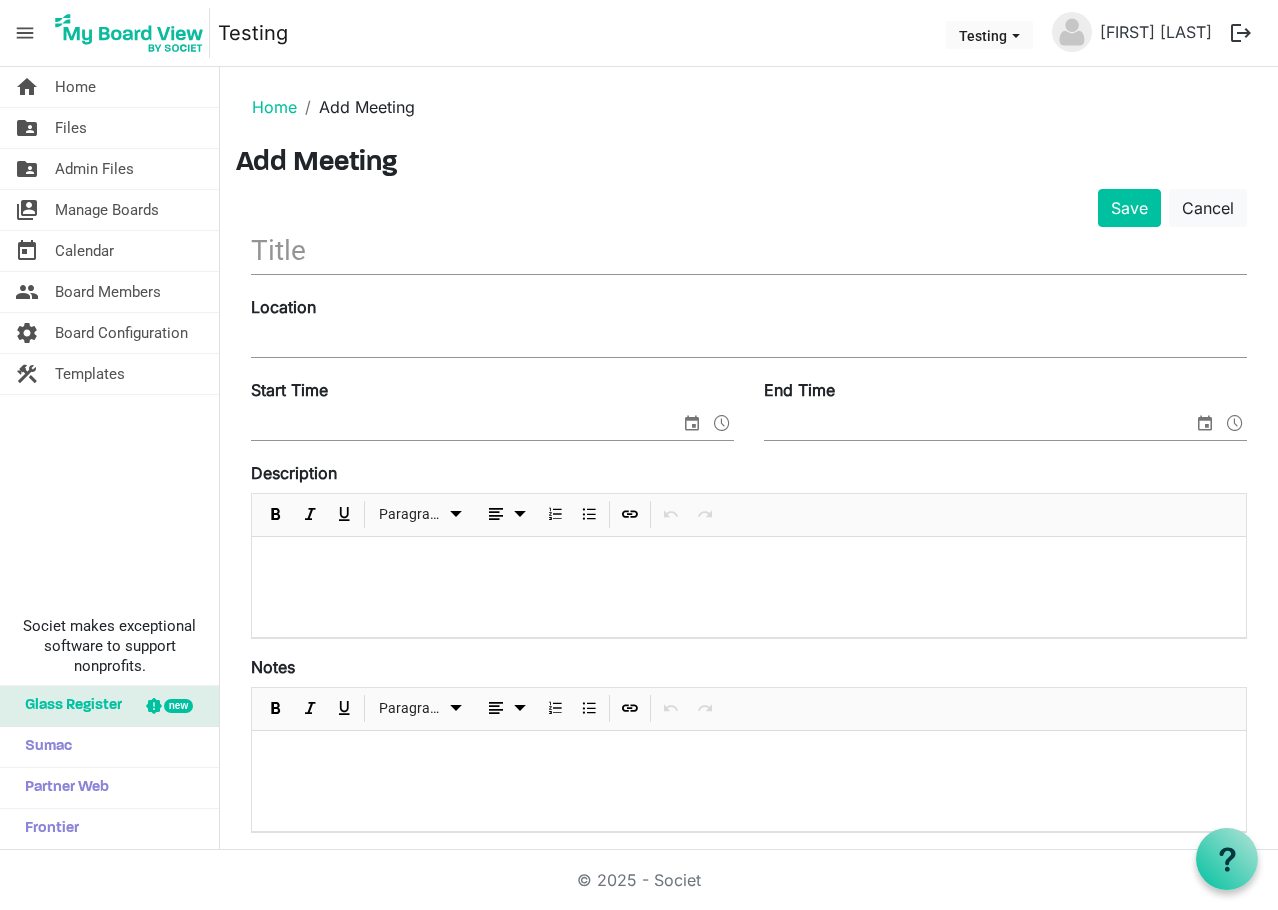 scroll, scrollTop: 0, scrollLeft: 0, axis: both 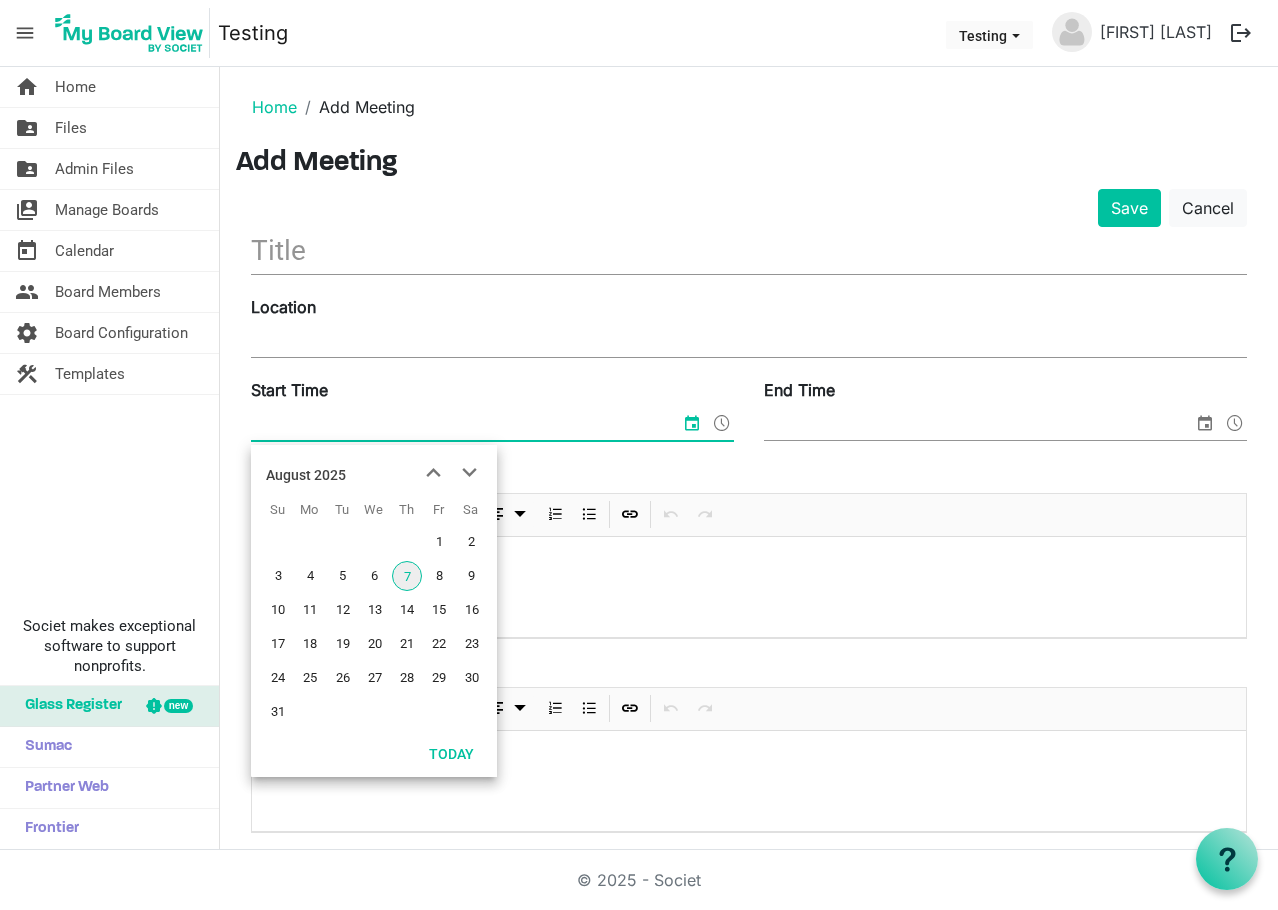 click on "8" at bounding box center [439, 576] 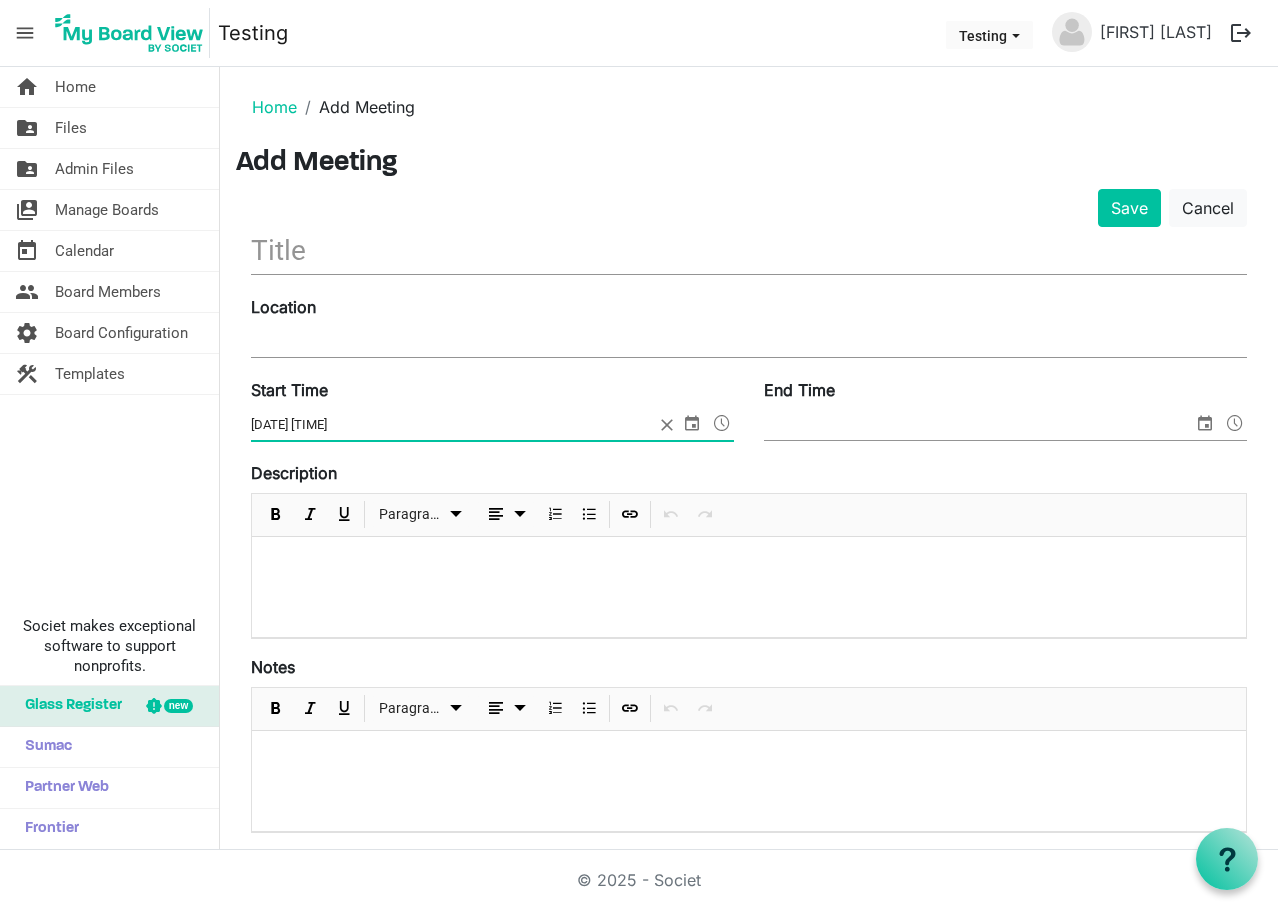 click at bounding box center [722, 423] 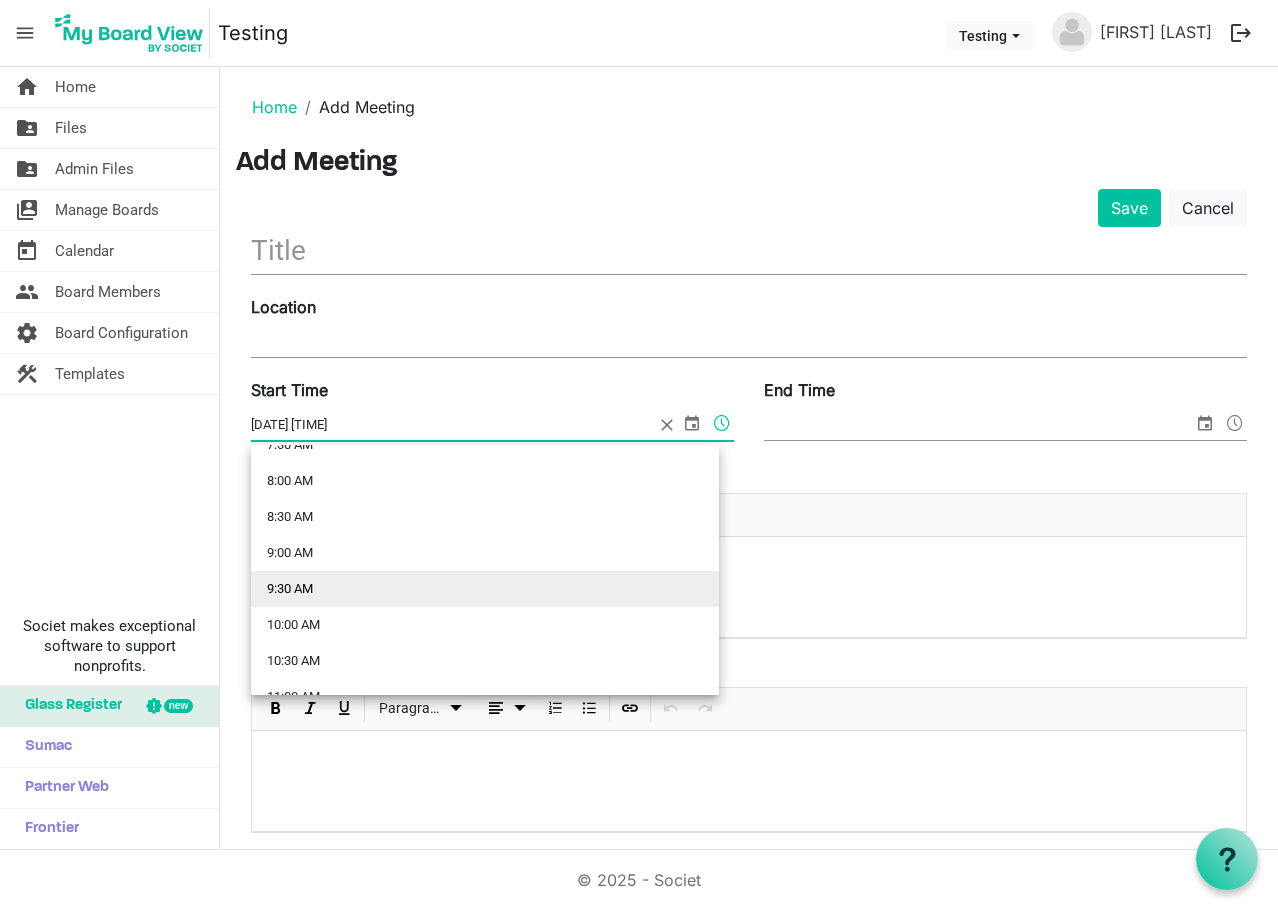 scroll, scrollTop: 600, scrollLeft: 0, axis: vertical 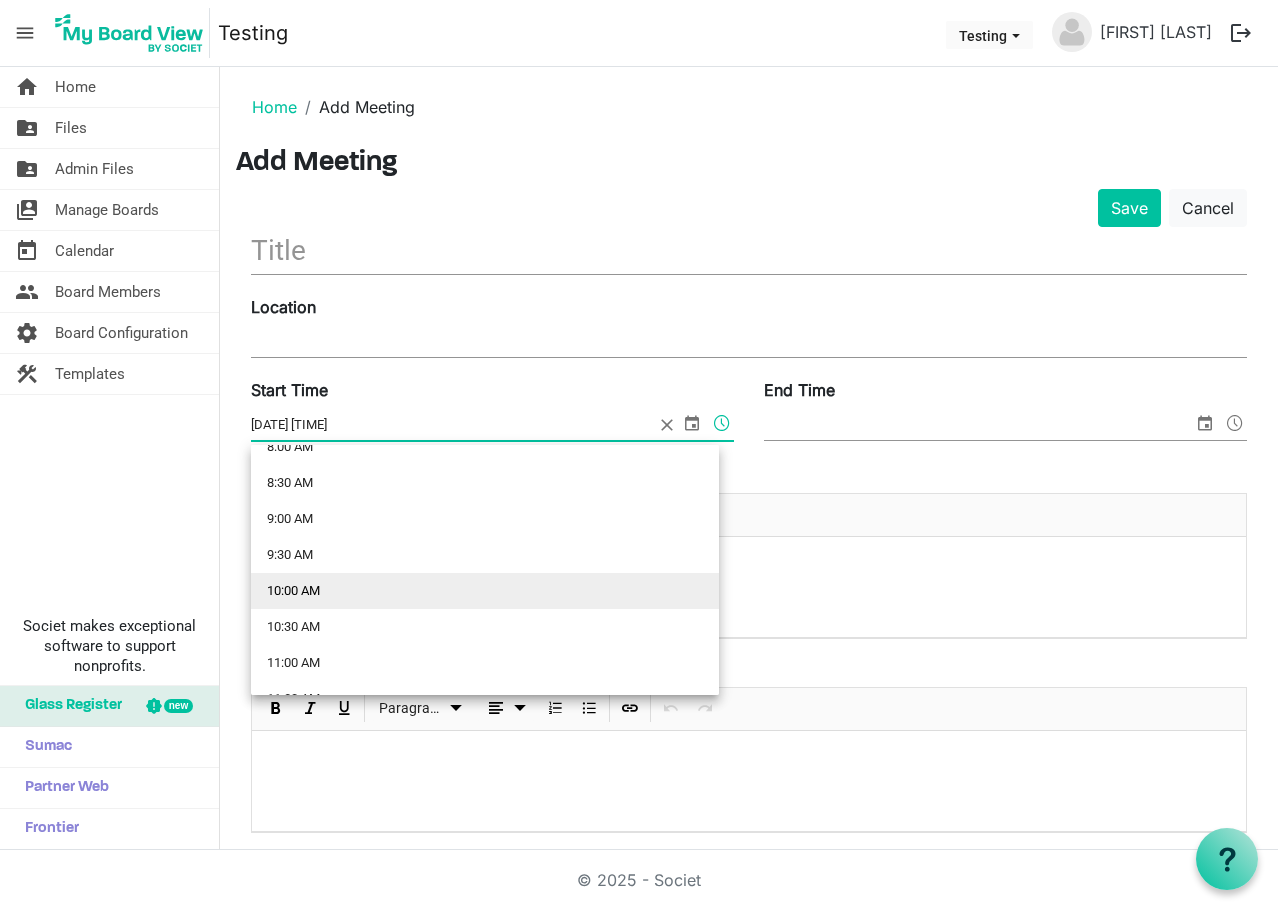 click on "10:00 AM" at bounding box center [485, 591] 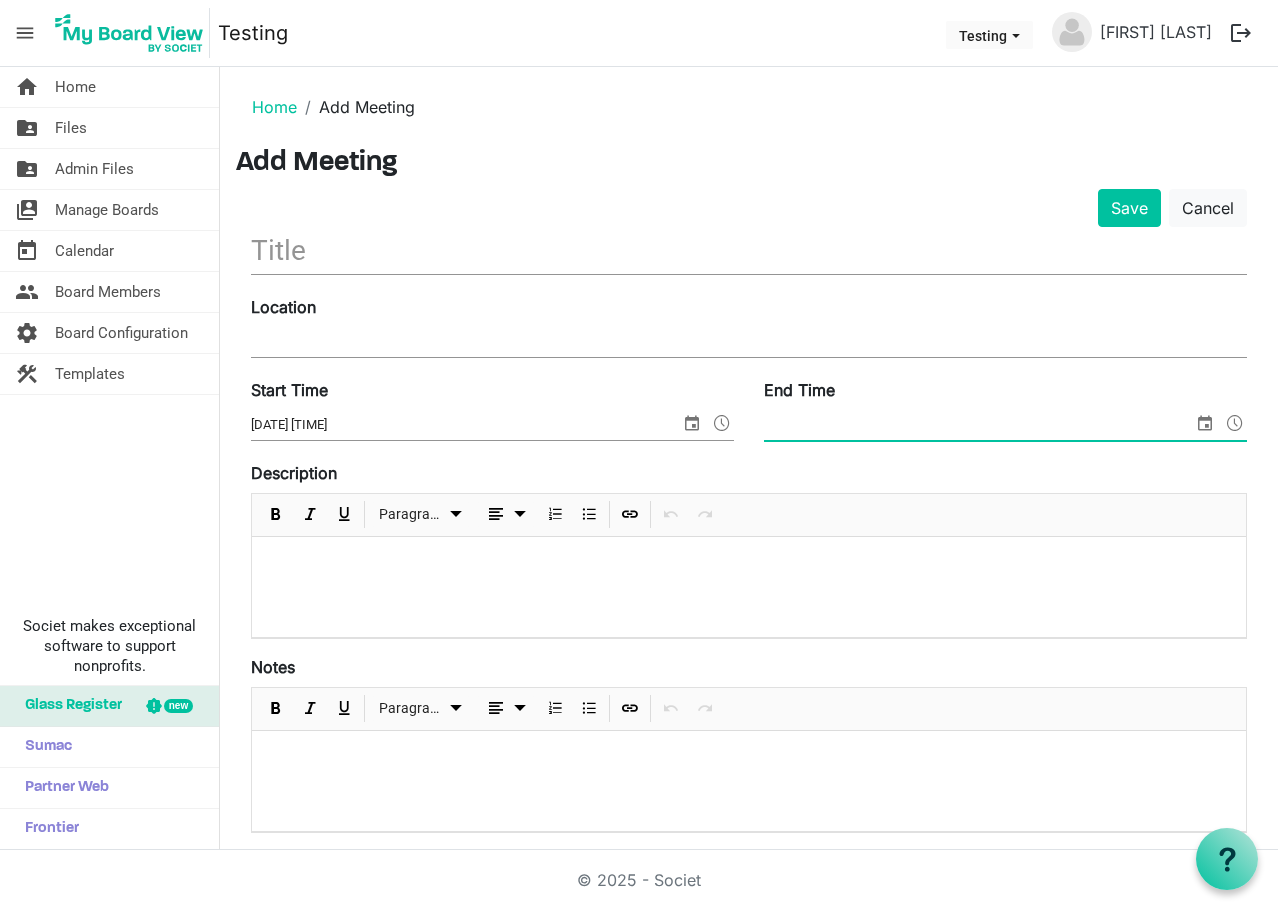 click at bounding box center [1235, 423] 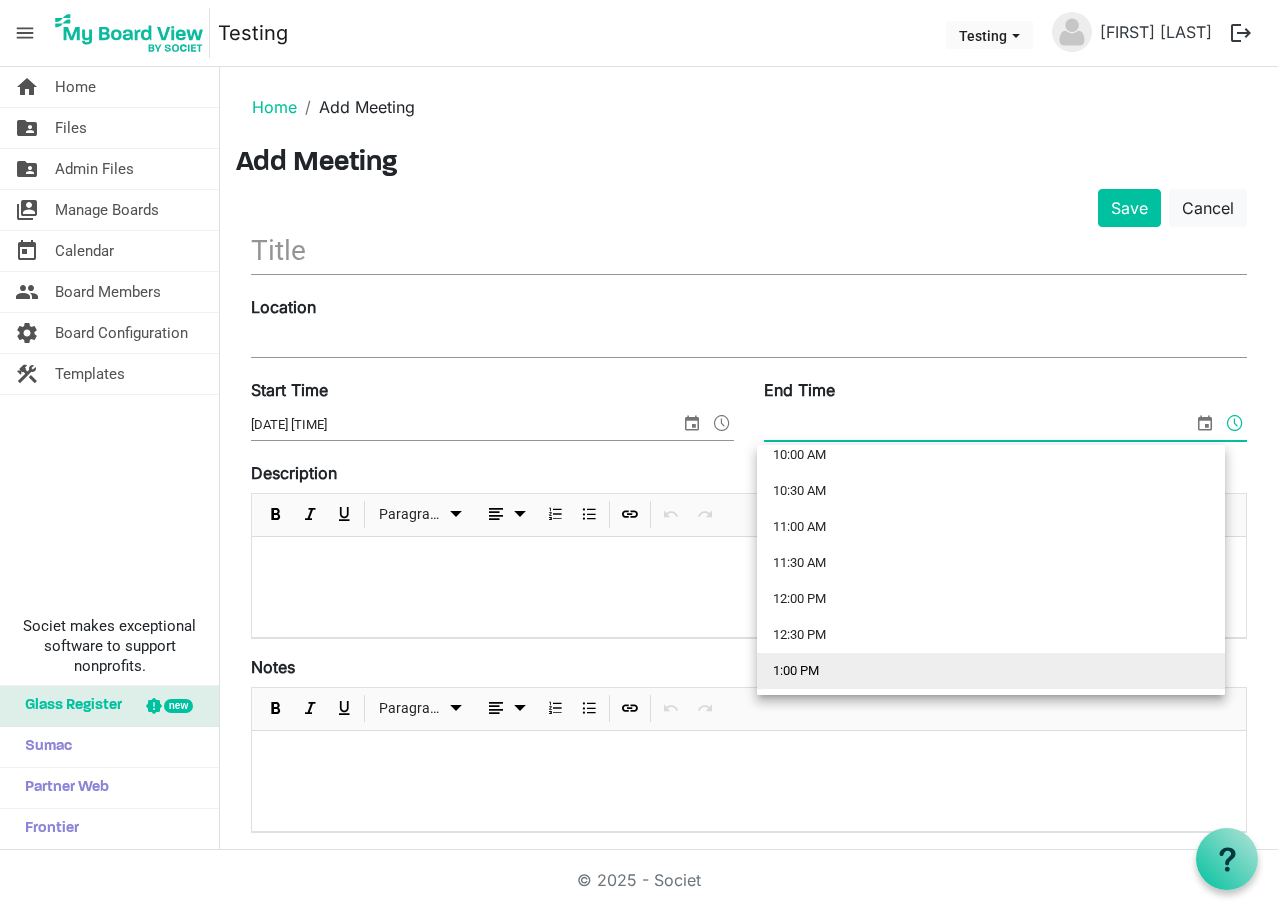 scroll, scrollTop: 700, scrollLeft: 0, axis: vertical 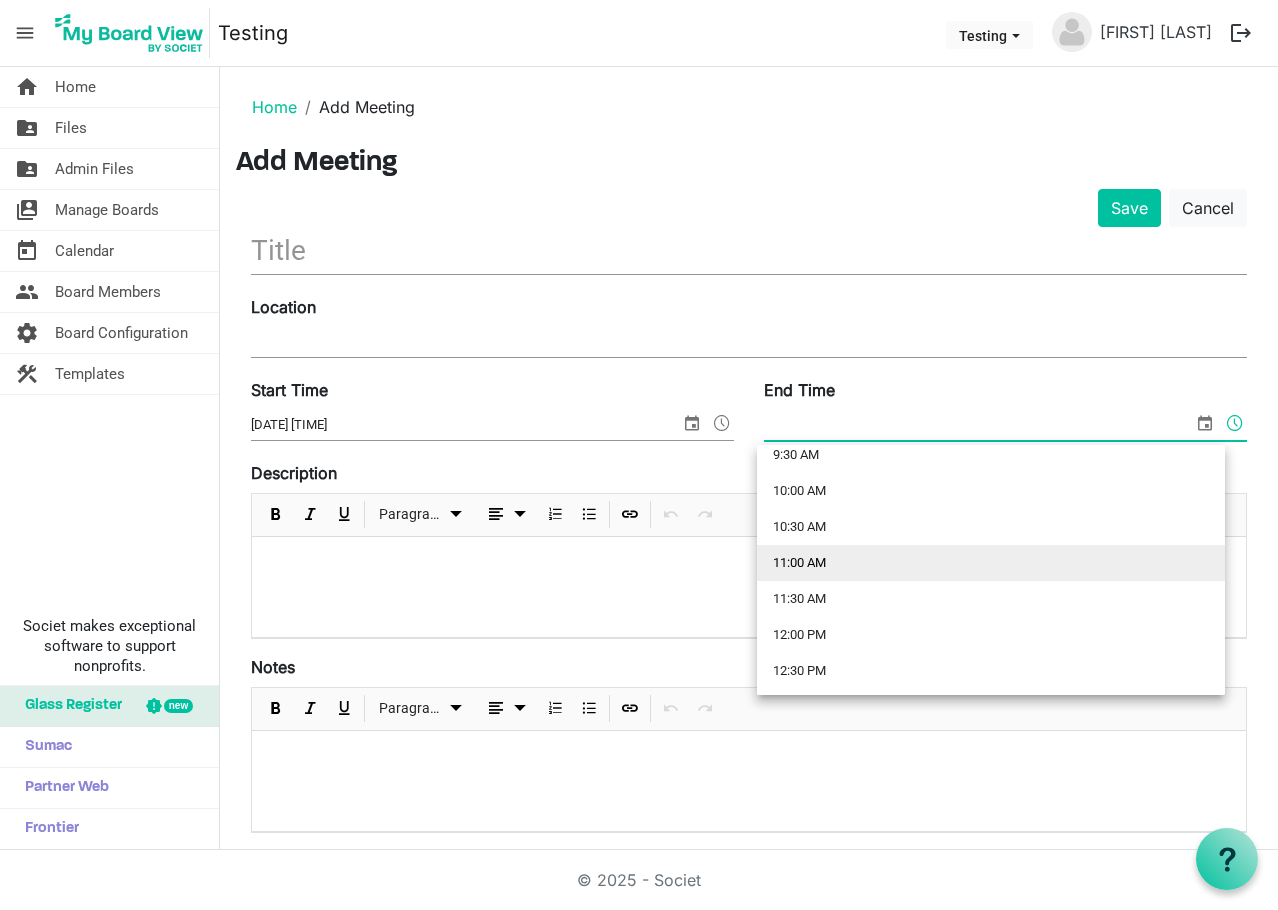 click on "11:00 AM" at bounding box center [991, 563] 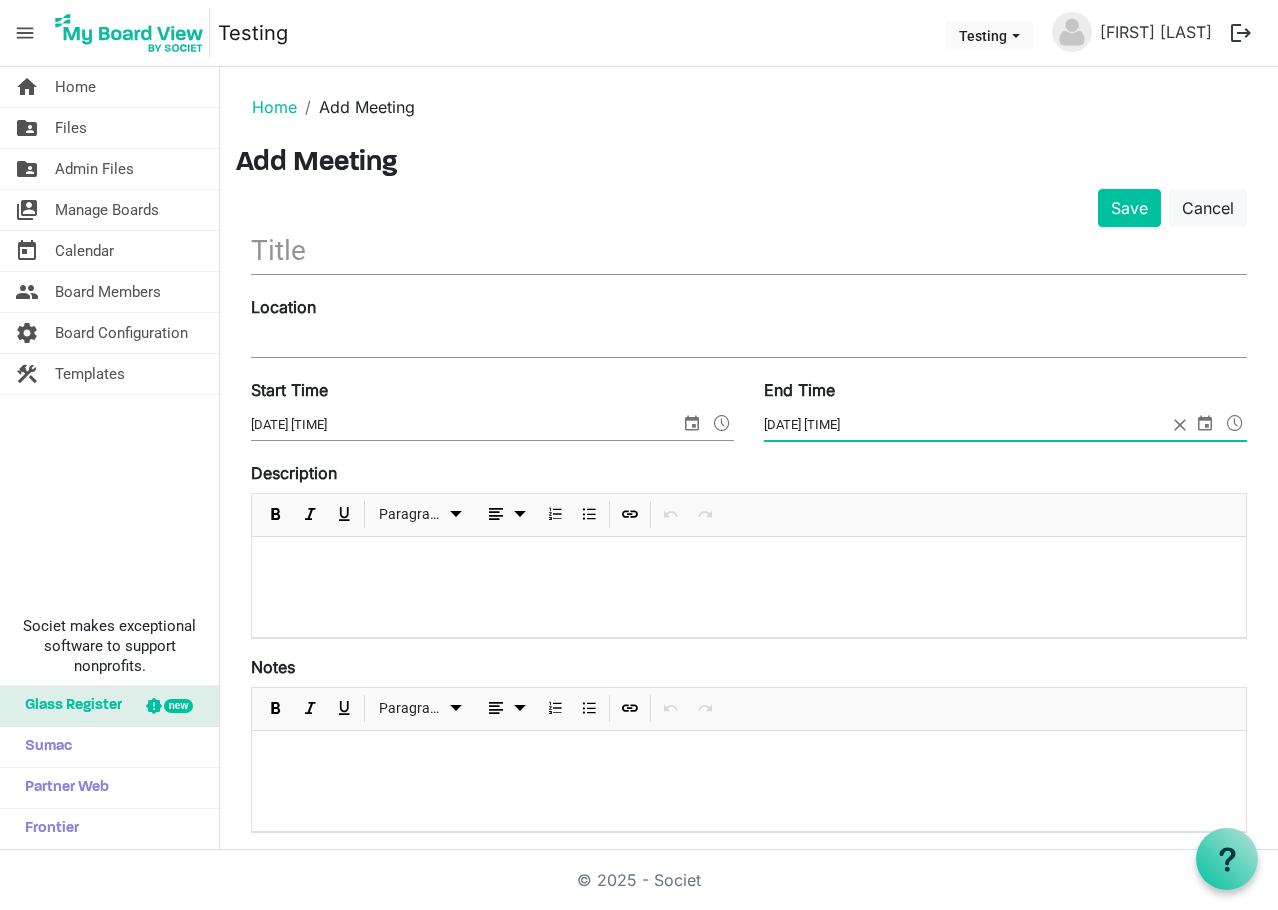 click at bounding box center (1205, 423) 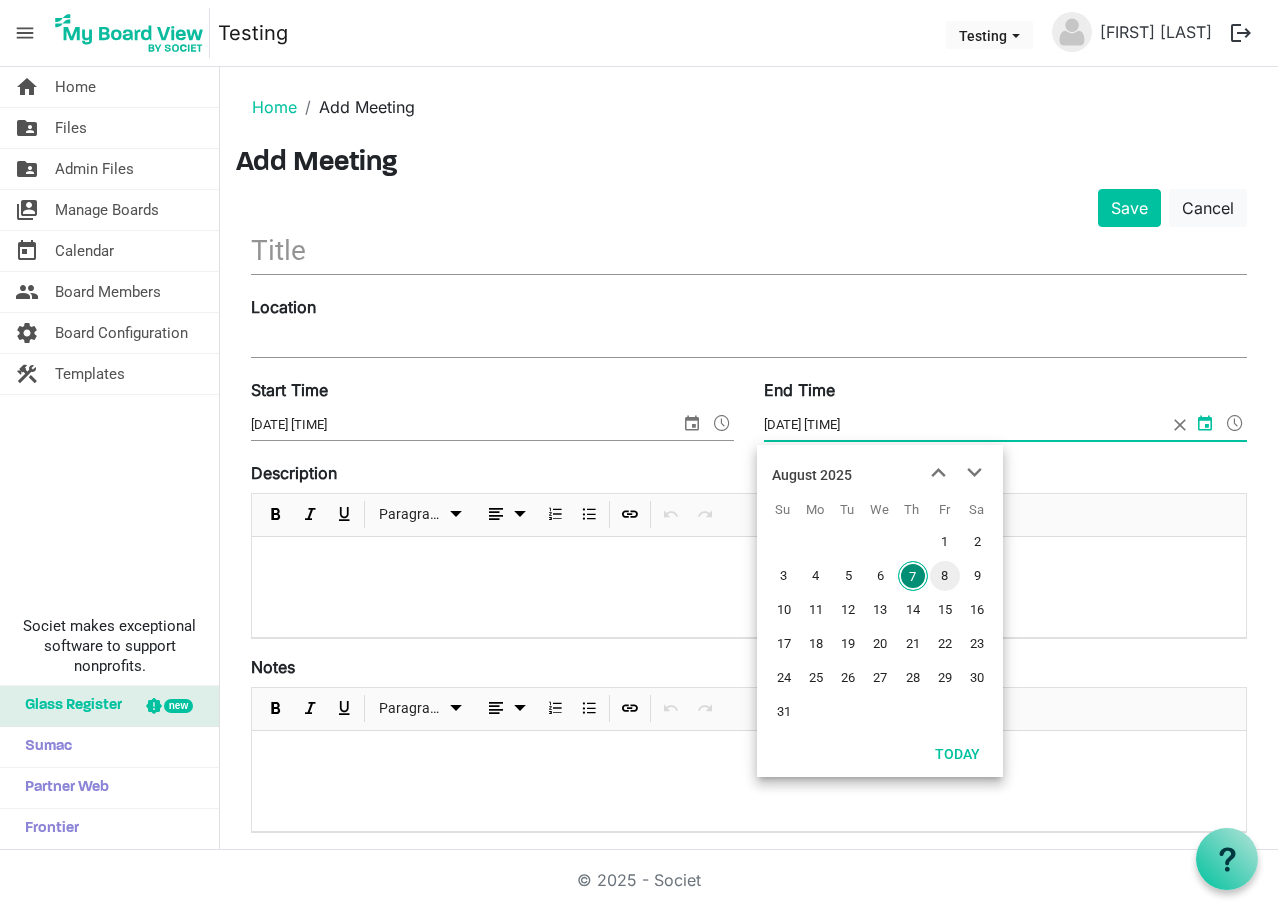 click on "8" at bounding box center (945, 576) 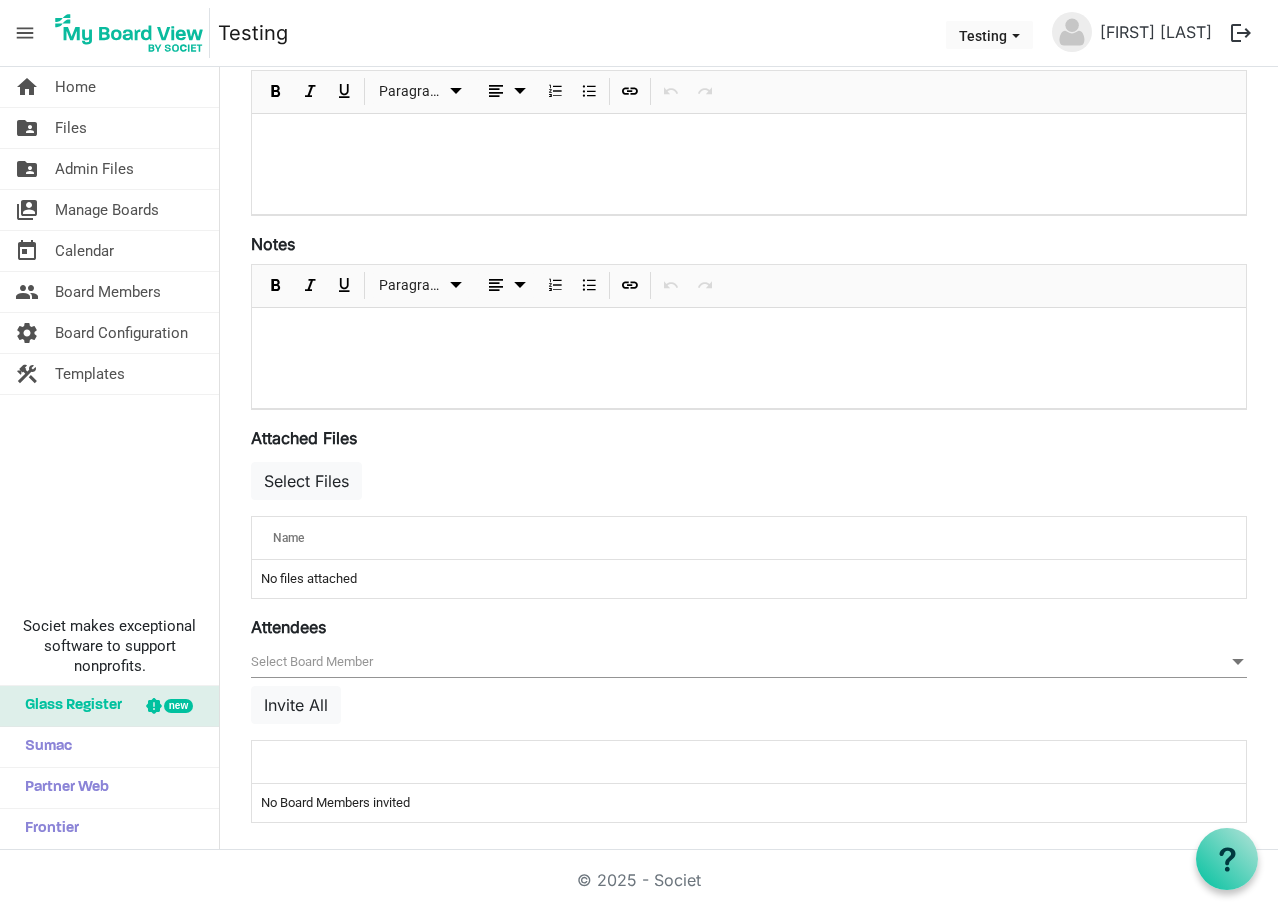 scroll, scrollTop: 428, scrollLeft: 0, axis: vertical 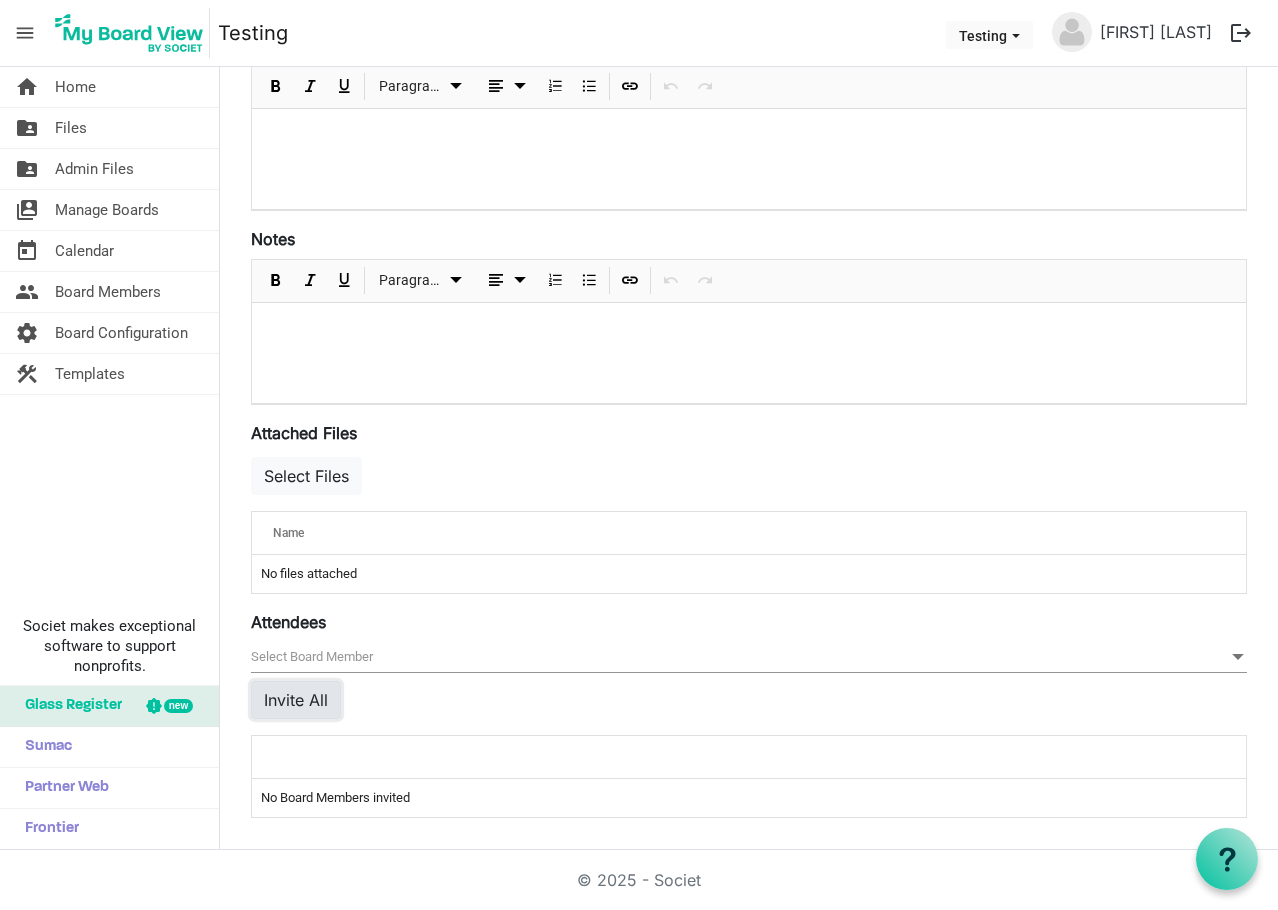 click on "Invite All" at bounding box center [296, 700] 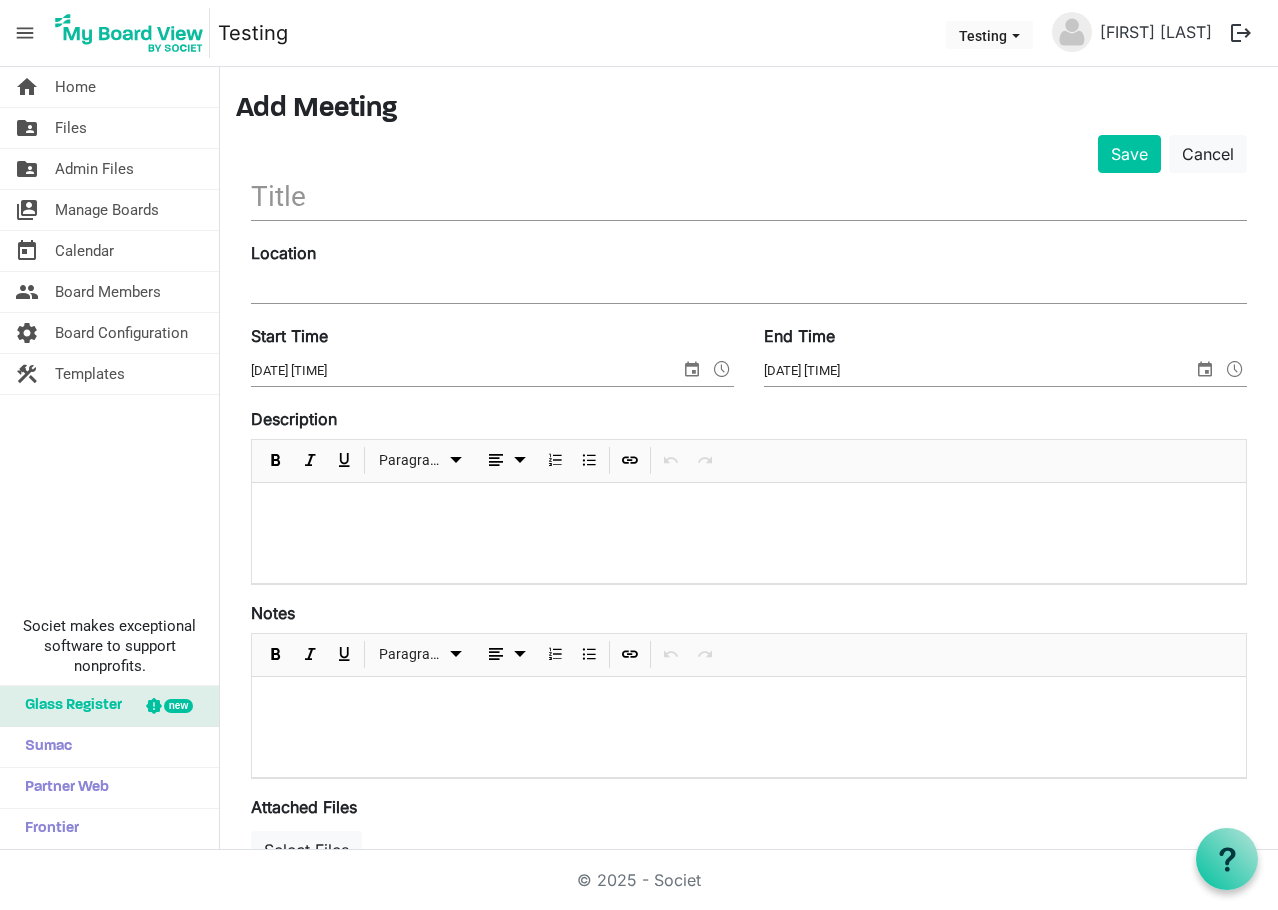 scroll, scrollTop: 0, scrollLeft: 0, axis: both 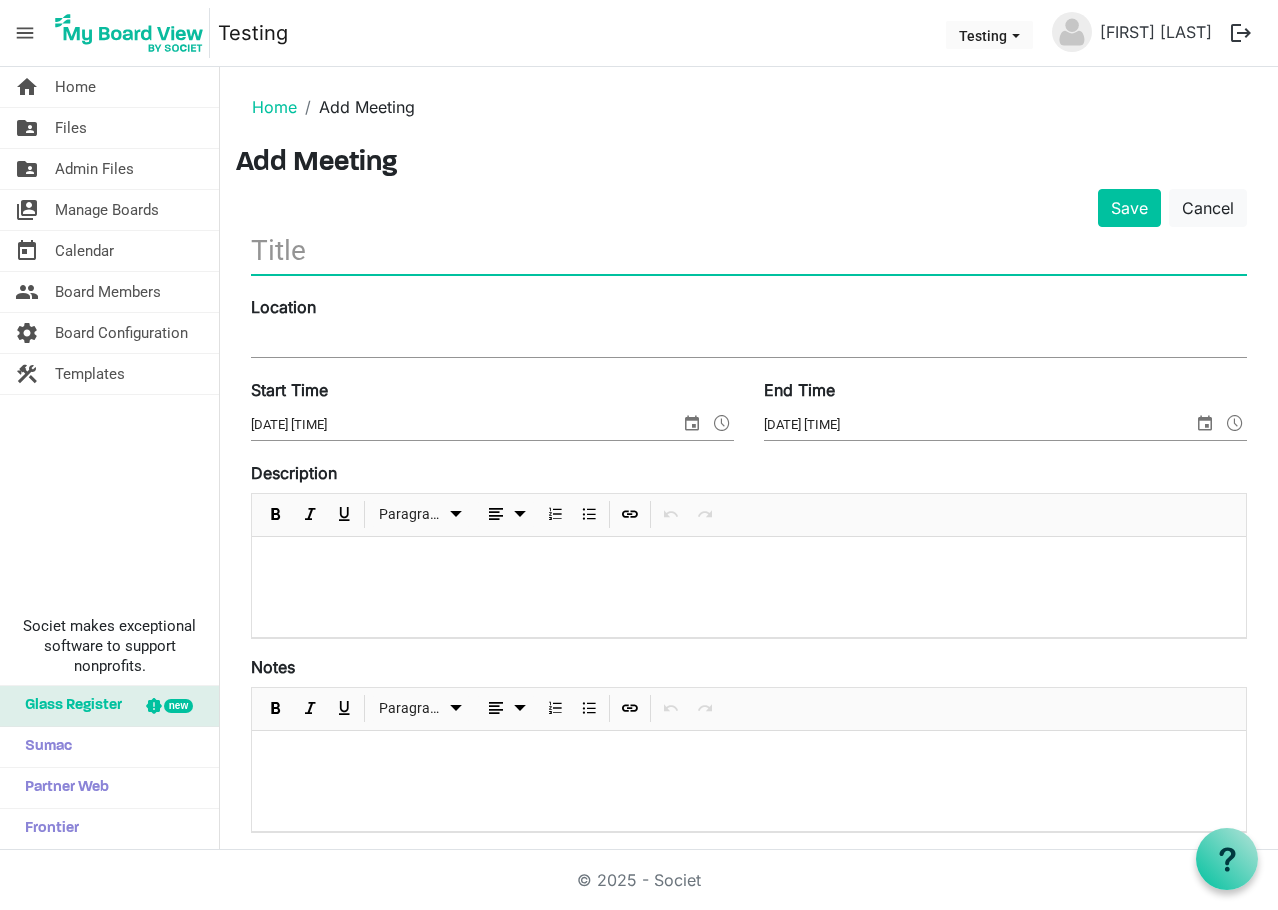 click at bounding box center [749, 250] 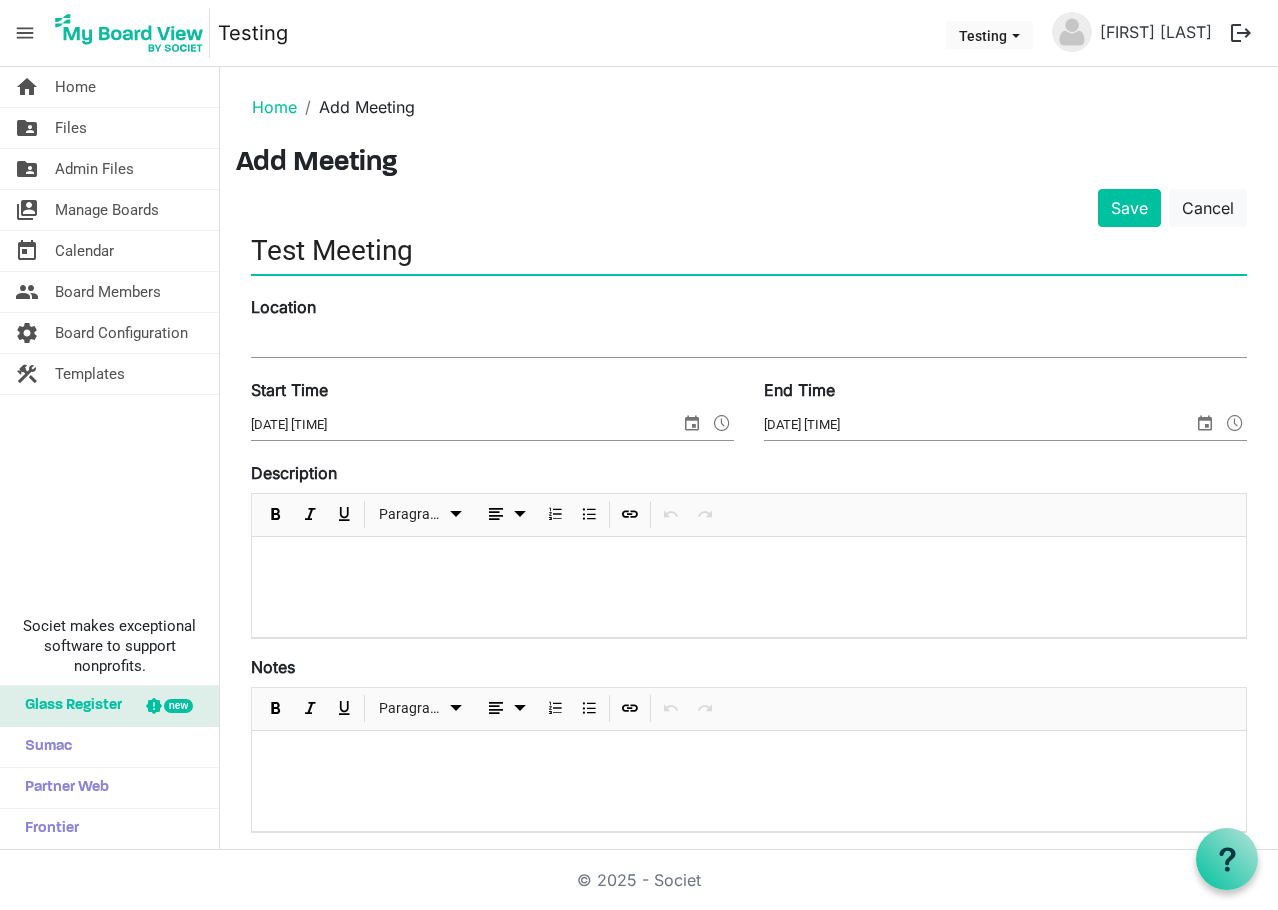 type on "Test Meeting" 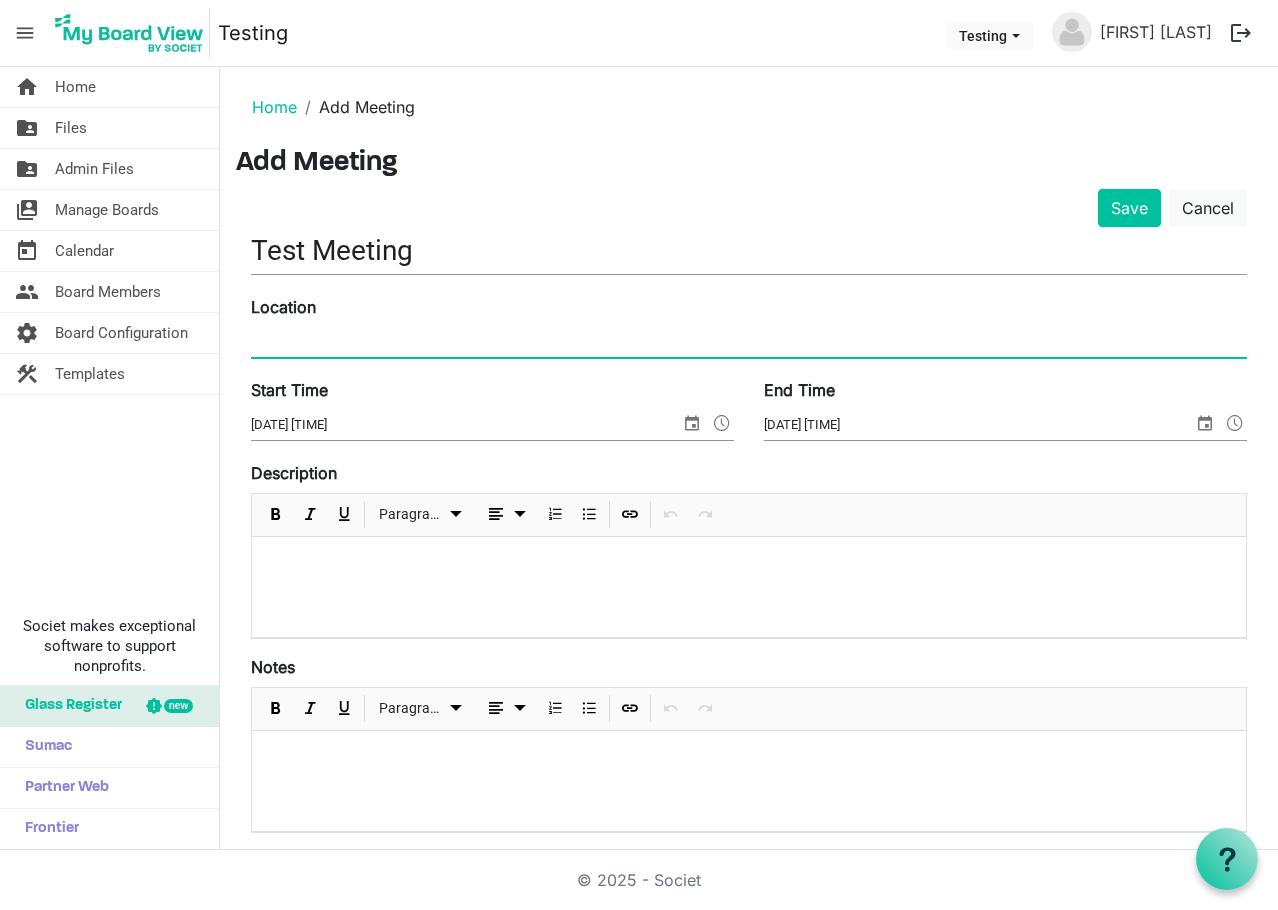 click on "Location" at bounding box center [749, 342] 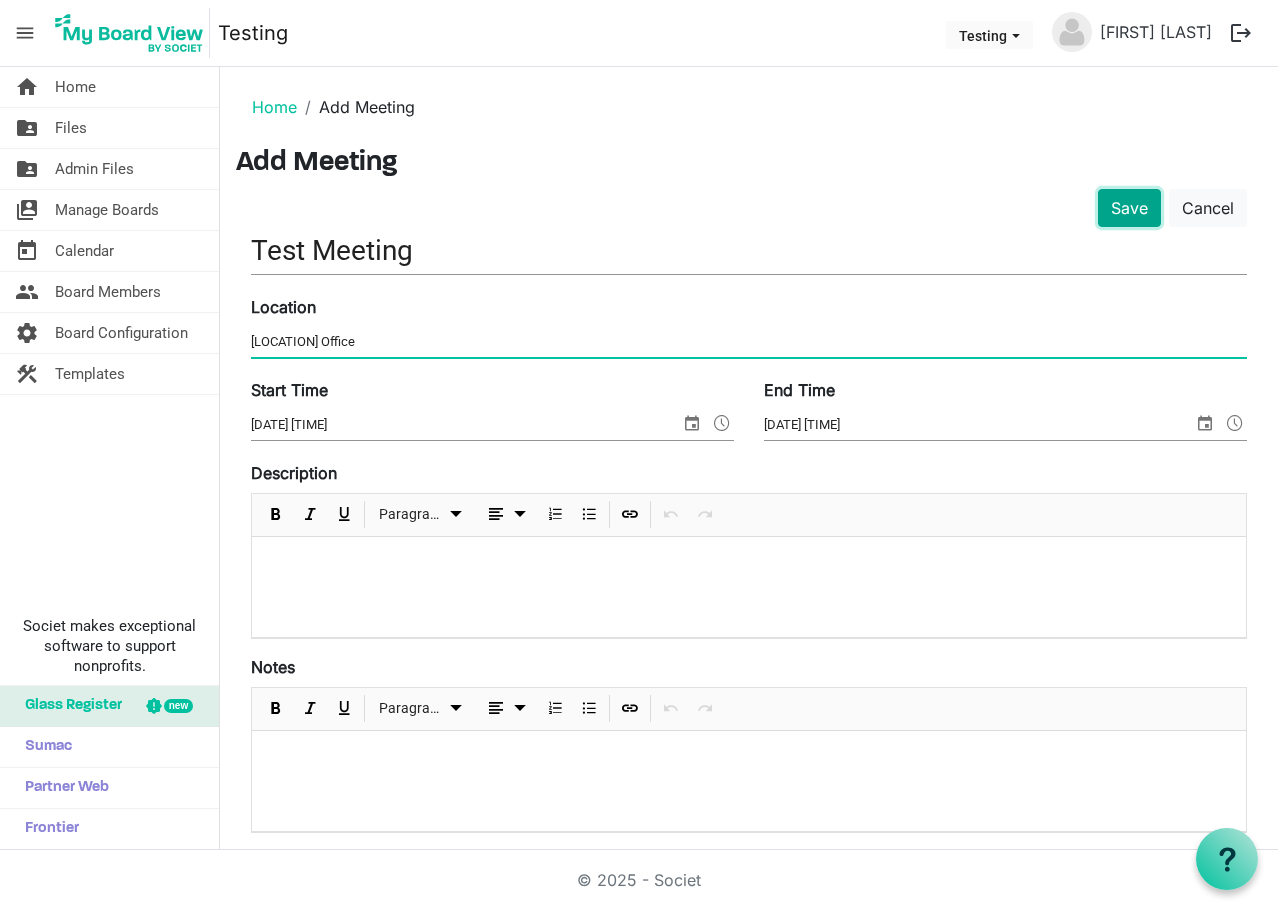 click on "Save" at bounding box center [1129, 208] 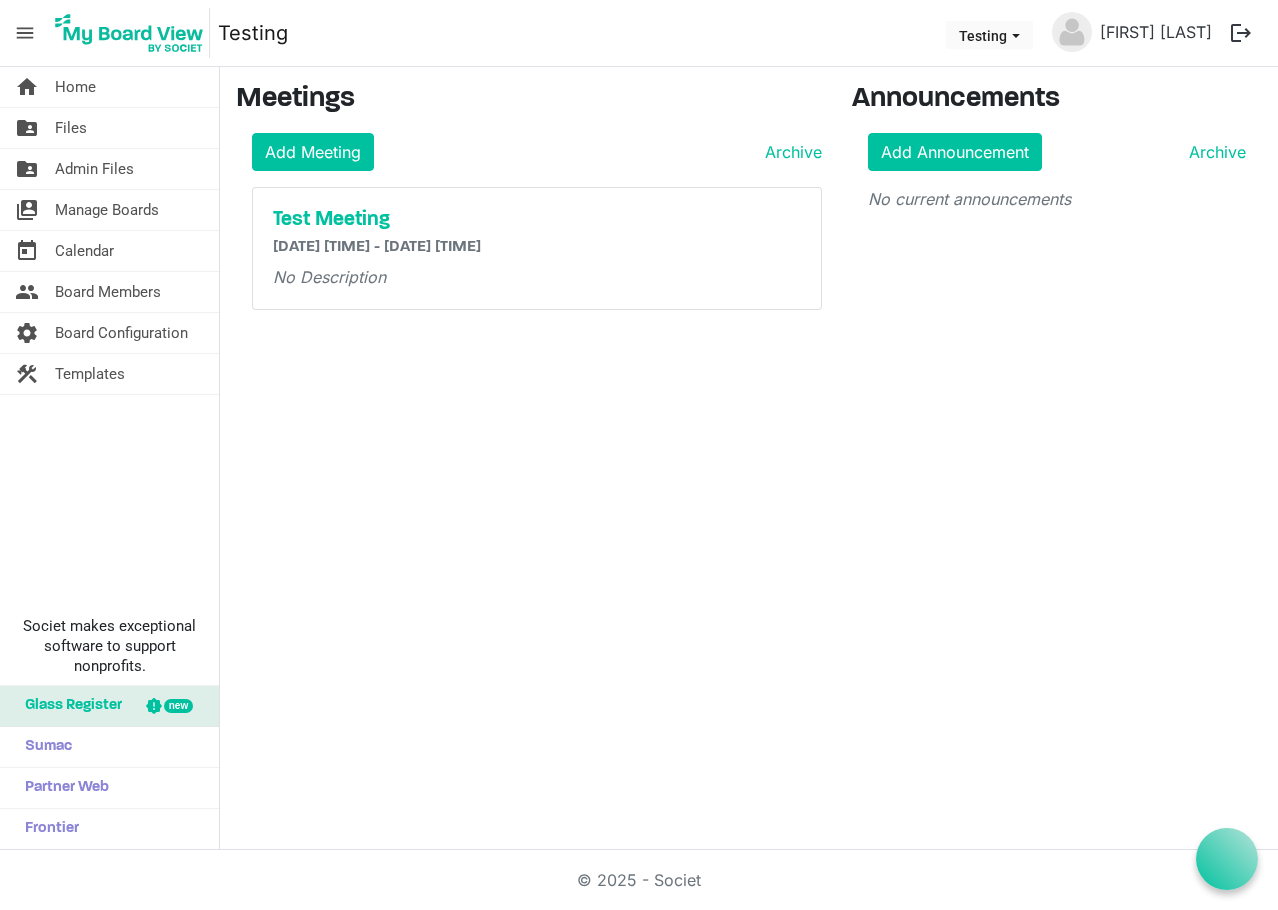 scroll, scrollTop: 0, scrollLeft: 0, axis: both 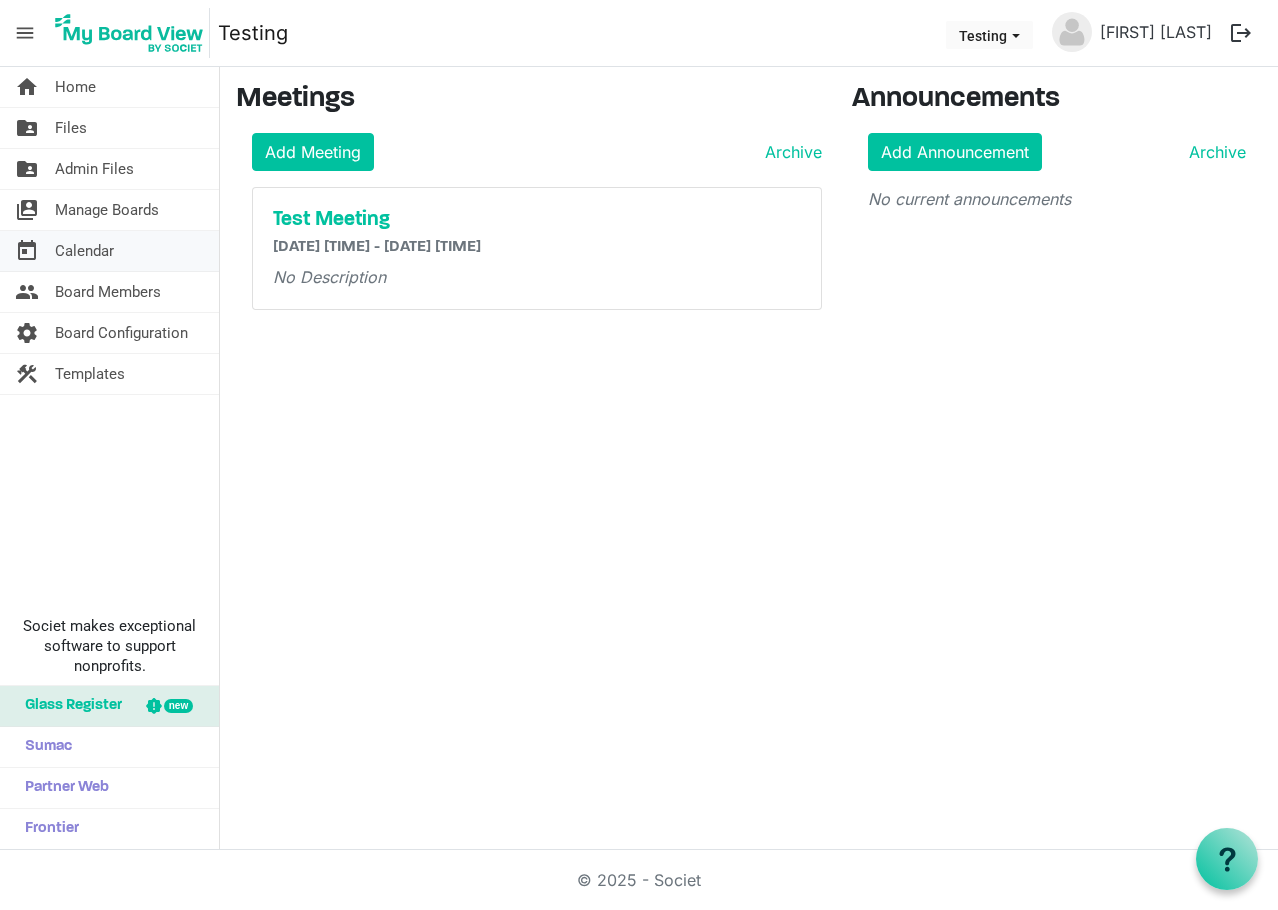 click on "today
Calendar" at bounding box center (109, 251) 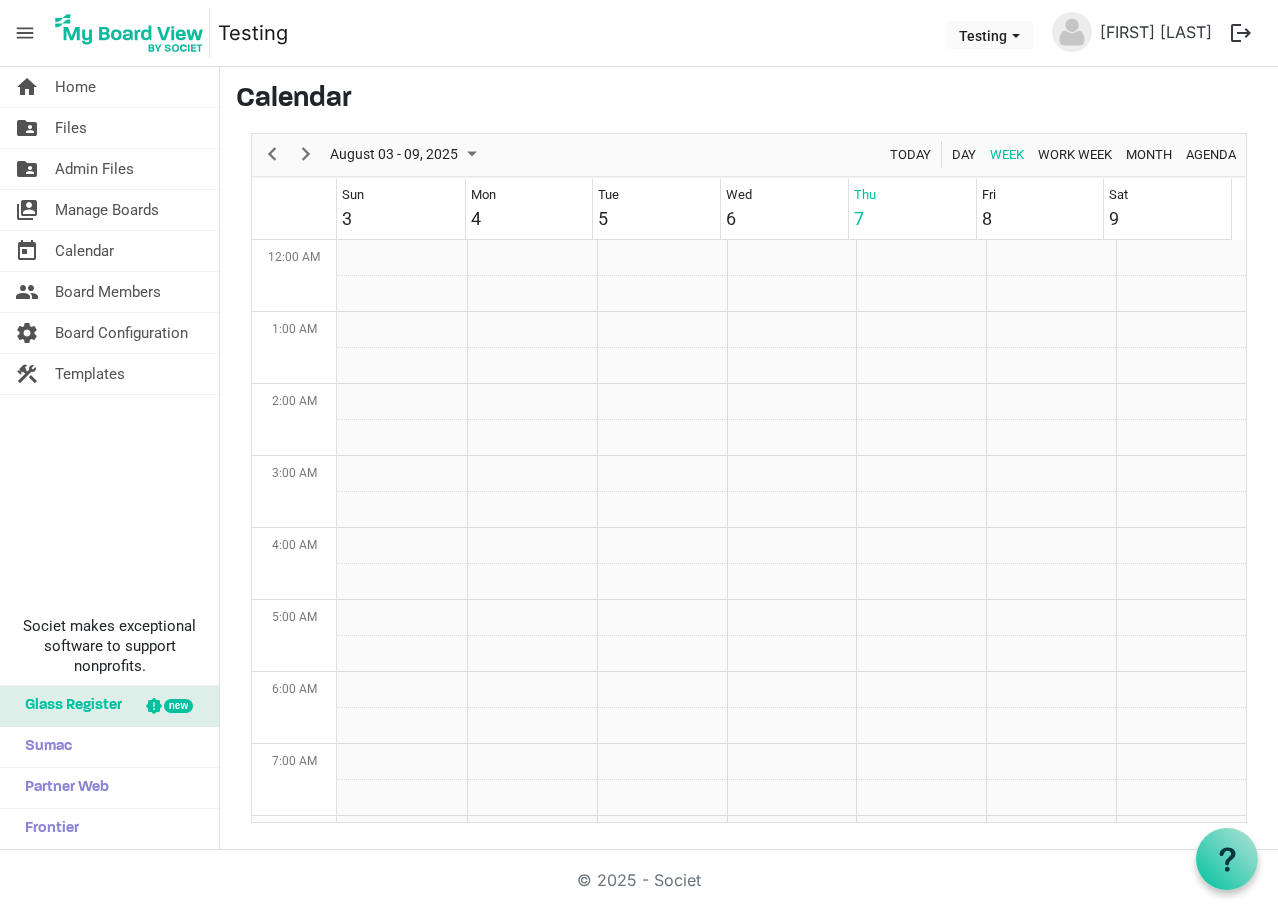scroll, scrollTop: 0, scrollLeft: 0, axis: both 